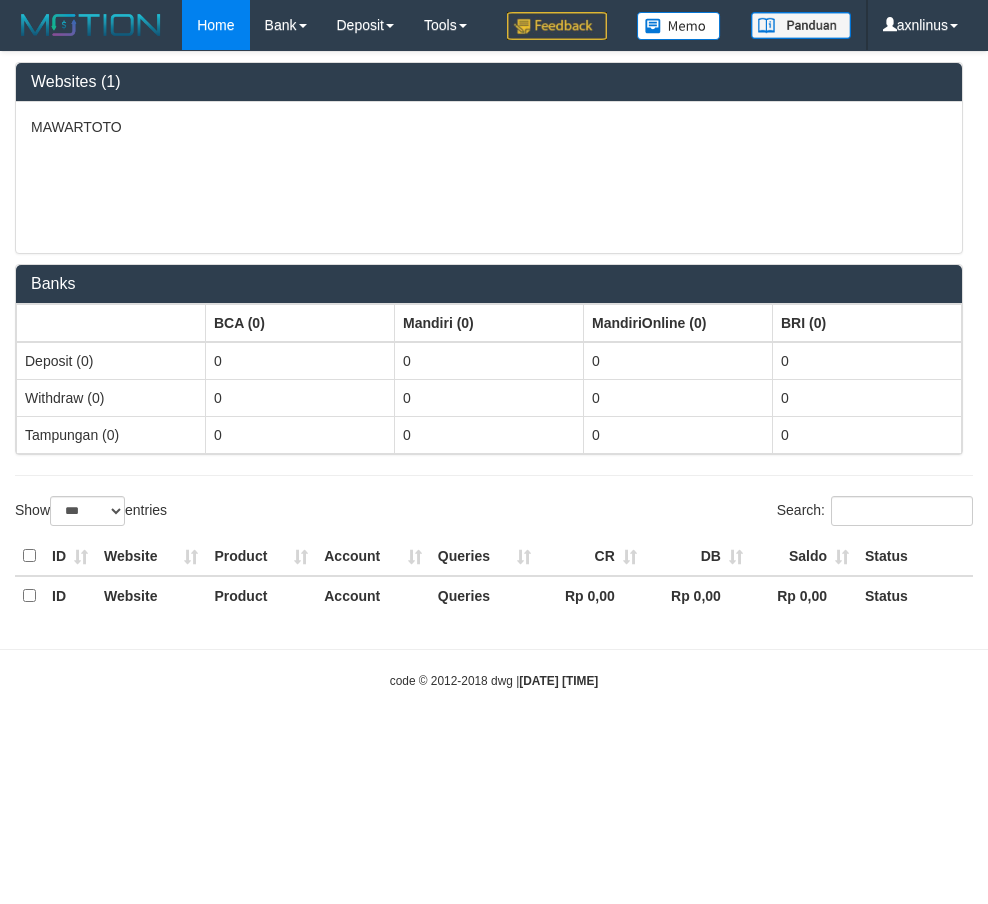select on "***" 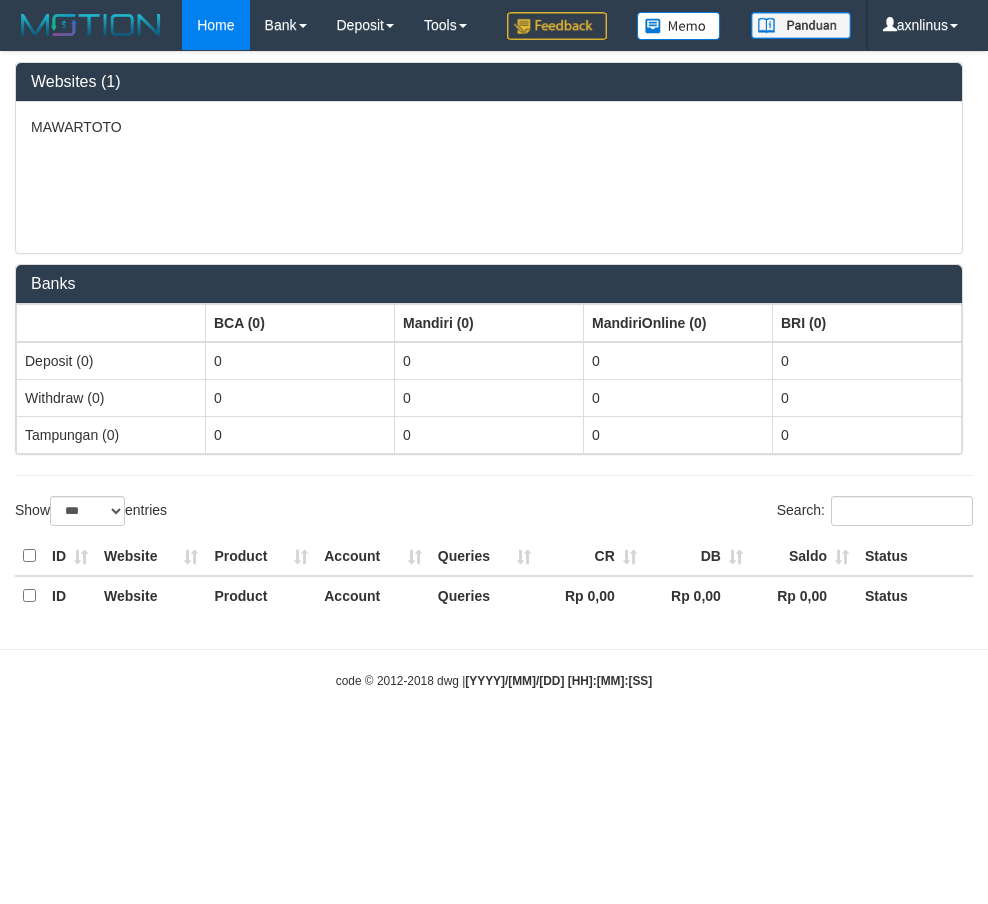 select on "***" 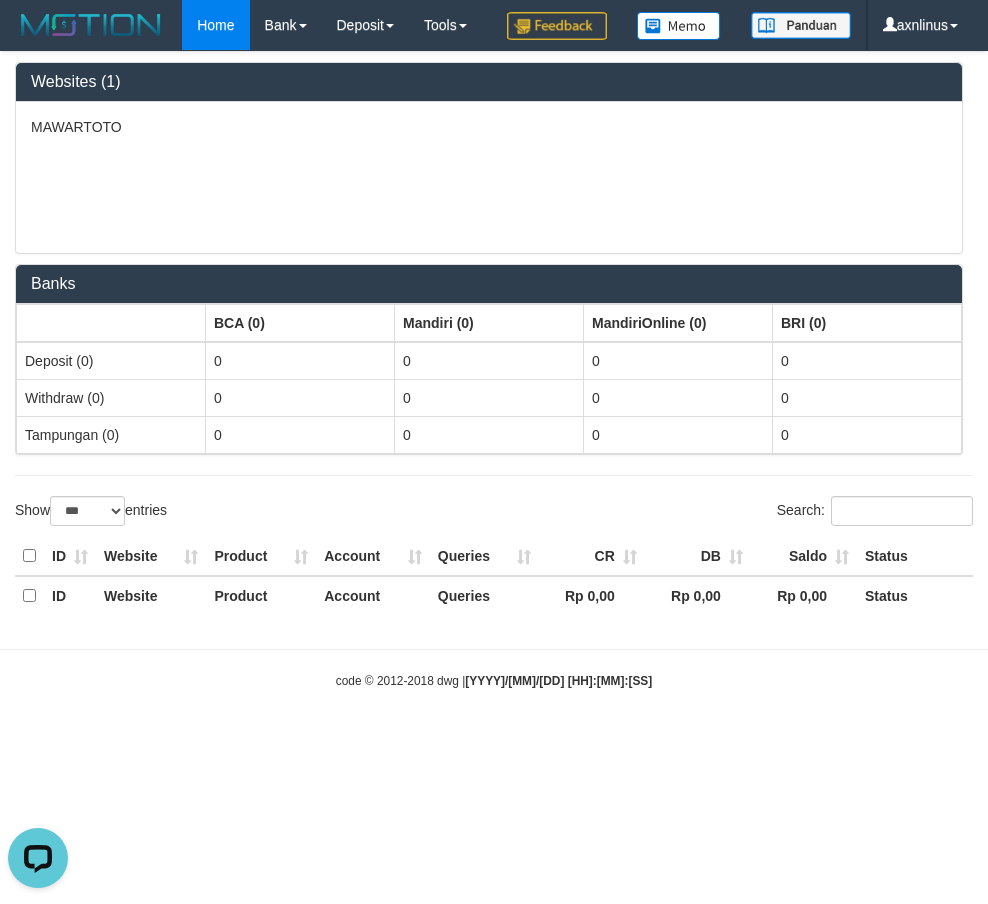 scroll, scrollTop: 0, scrollLeft: 0, axis: both 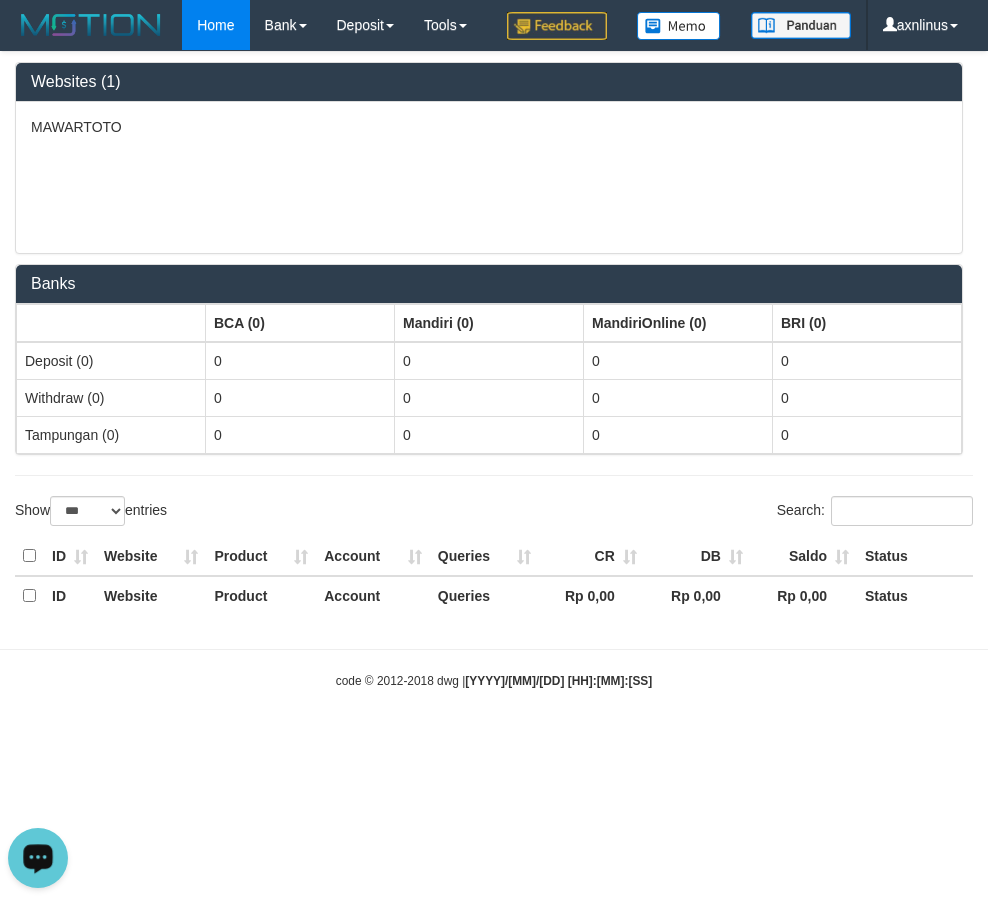 click at bounding box center (38, 857) 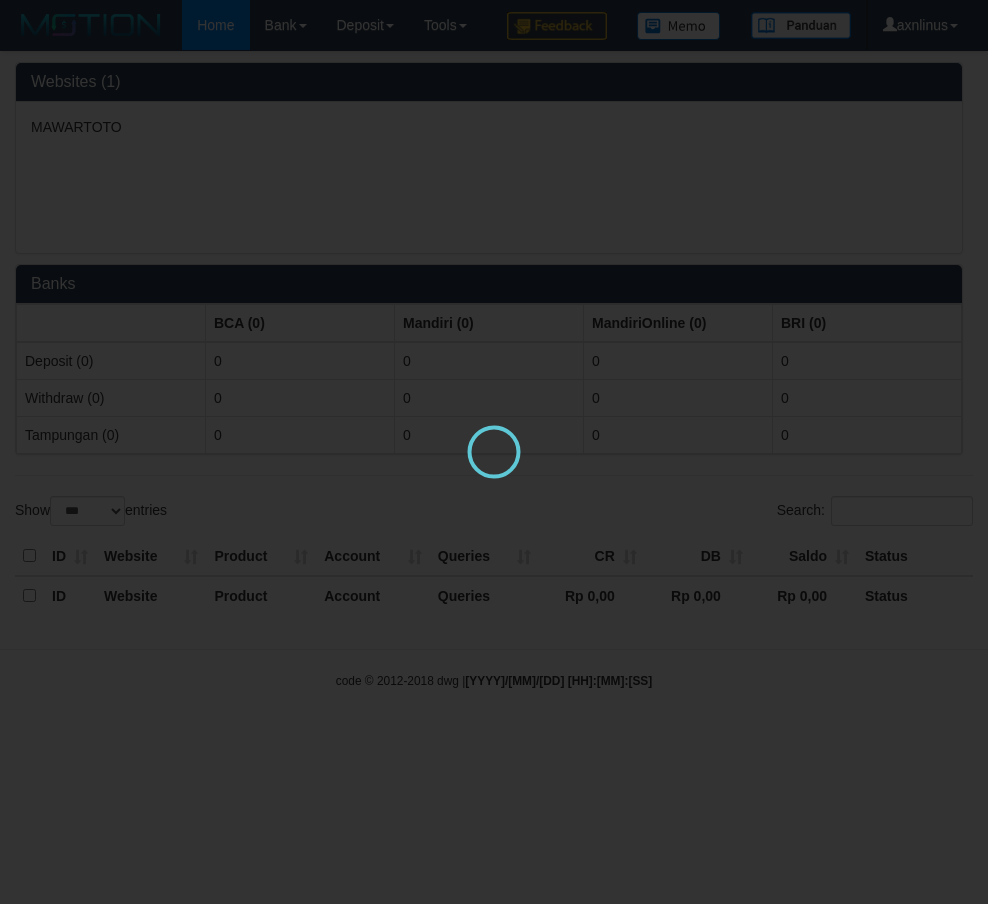 scroll, scrollTop: 0, scrollLeft: 0, axis: both 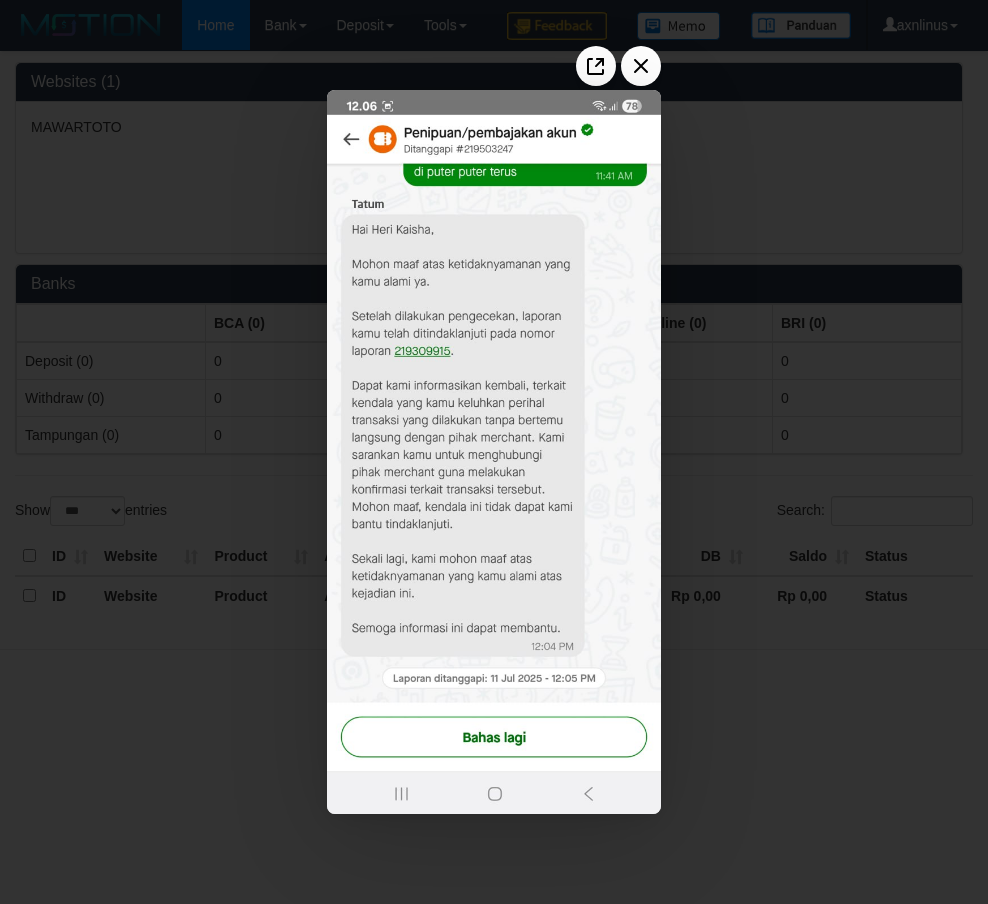 click at bounding box center (493, 451) 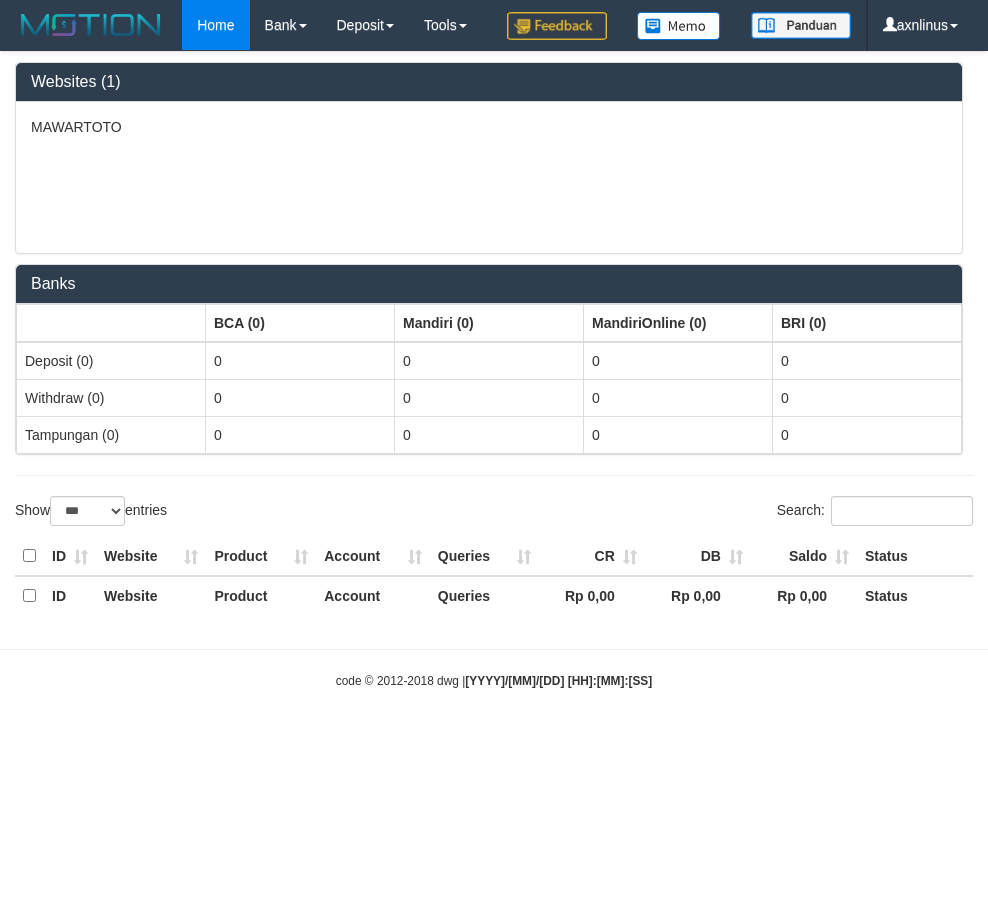 click on "MAWARTOTO" at bounding box center [489, 177] 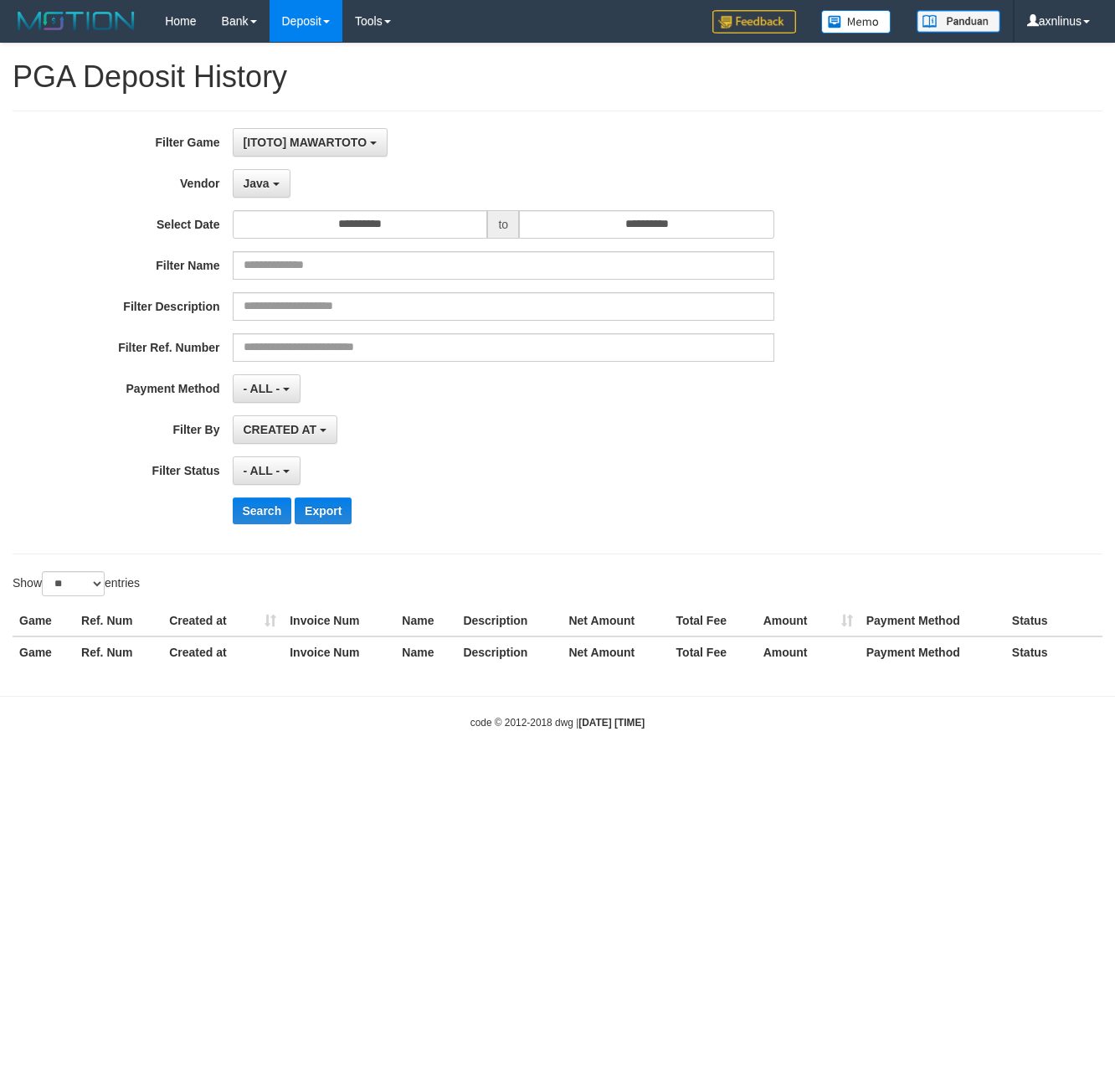 select on "**********" 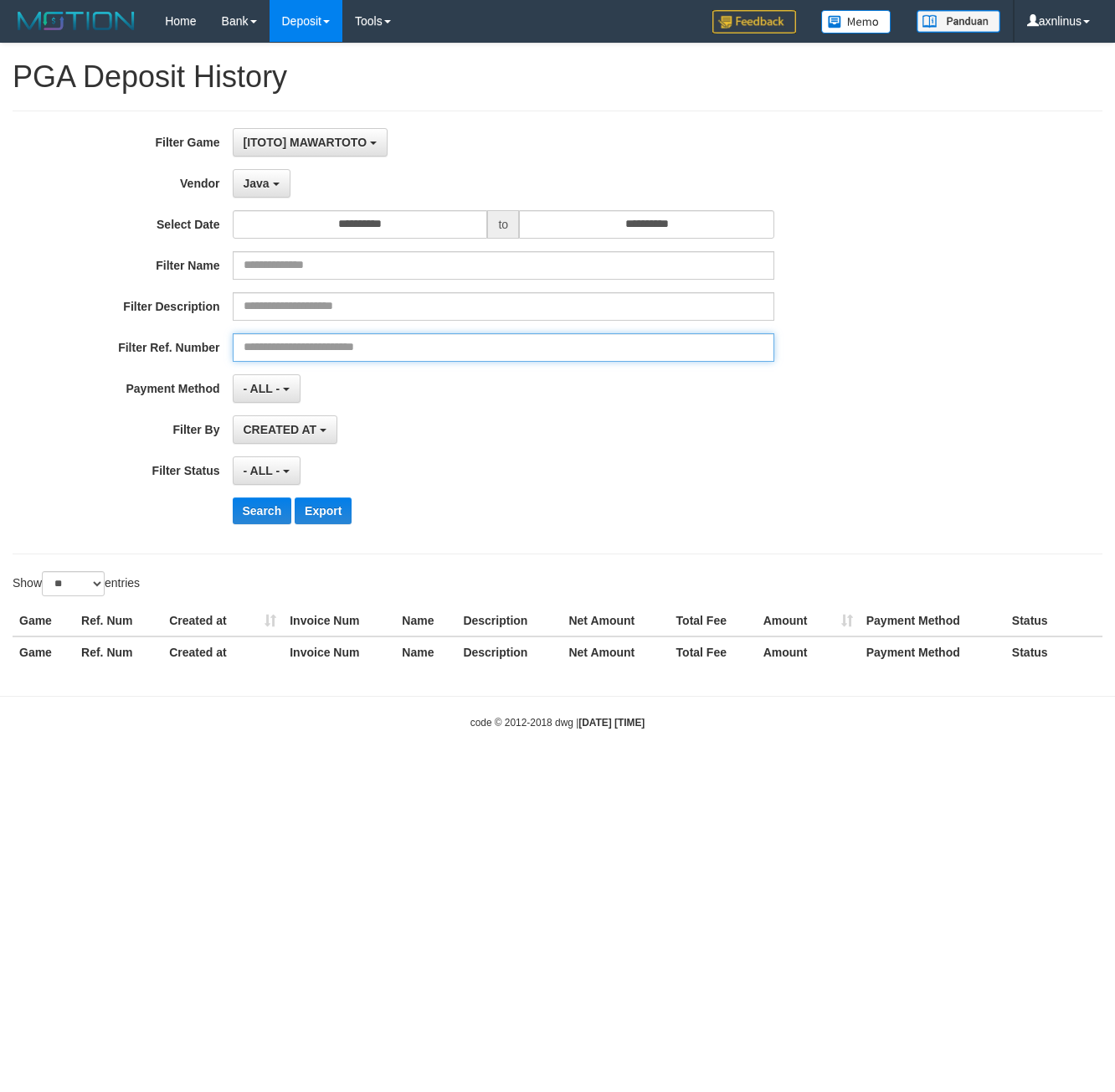 click at bounding box center [504, 348] 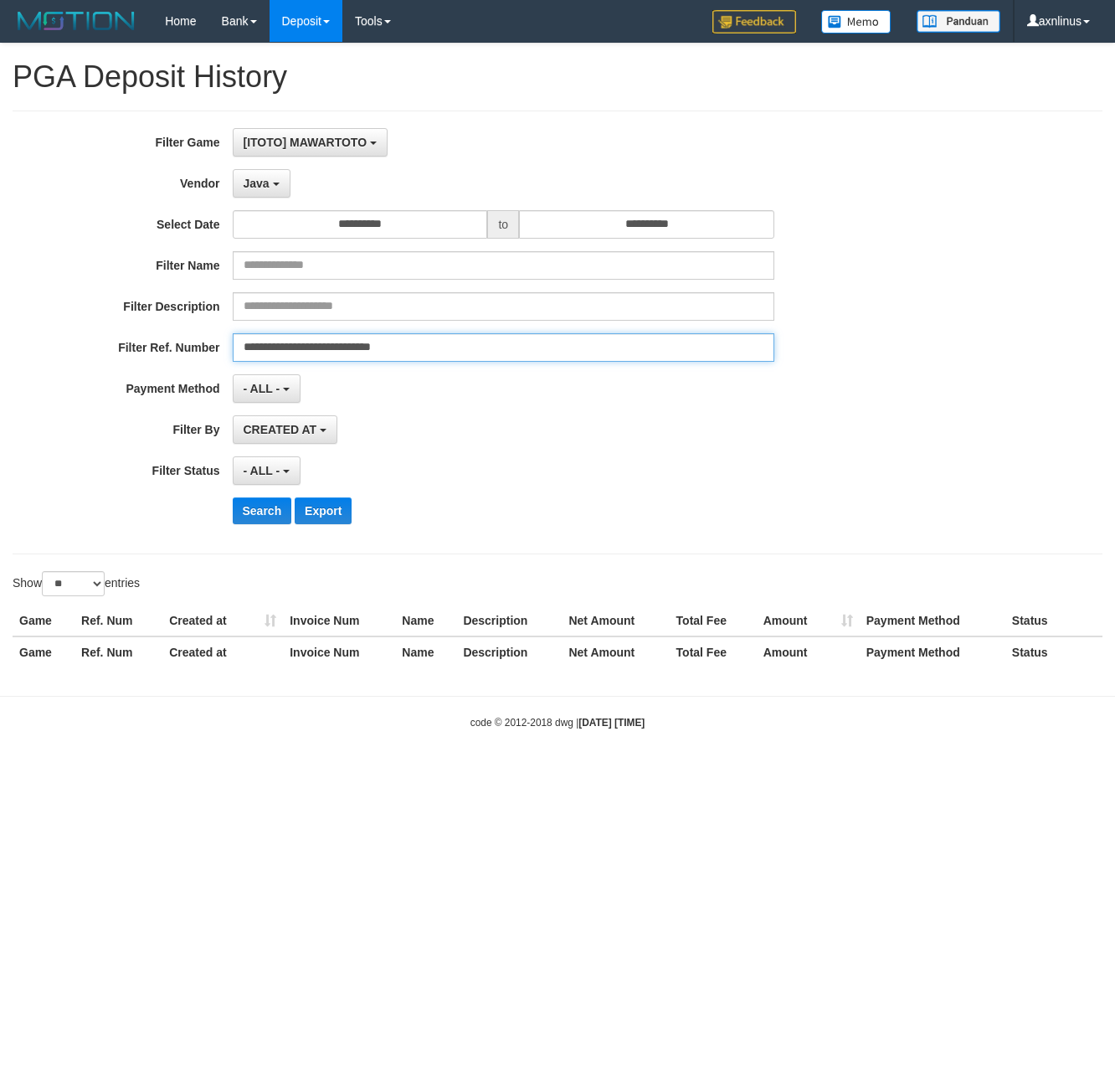 type on "**********" 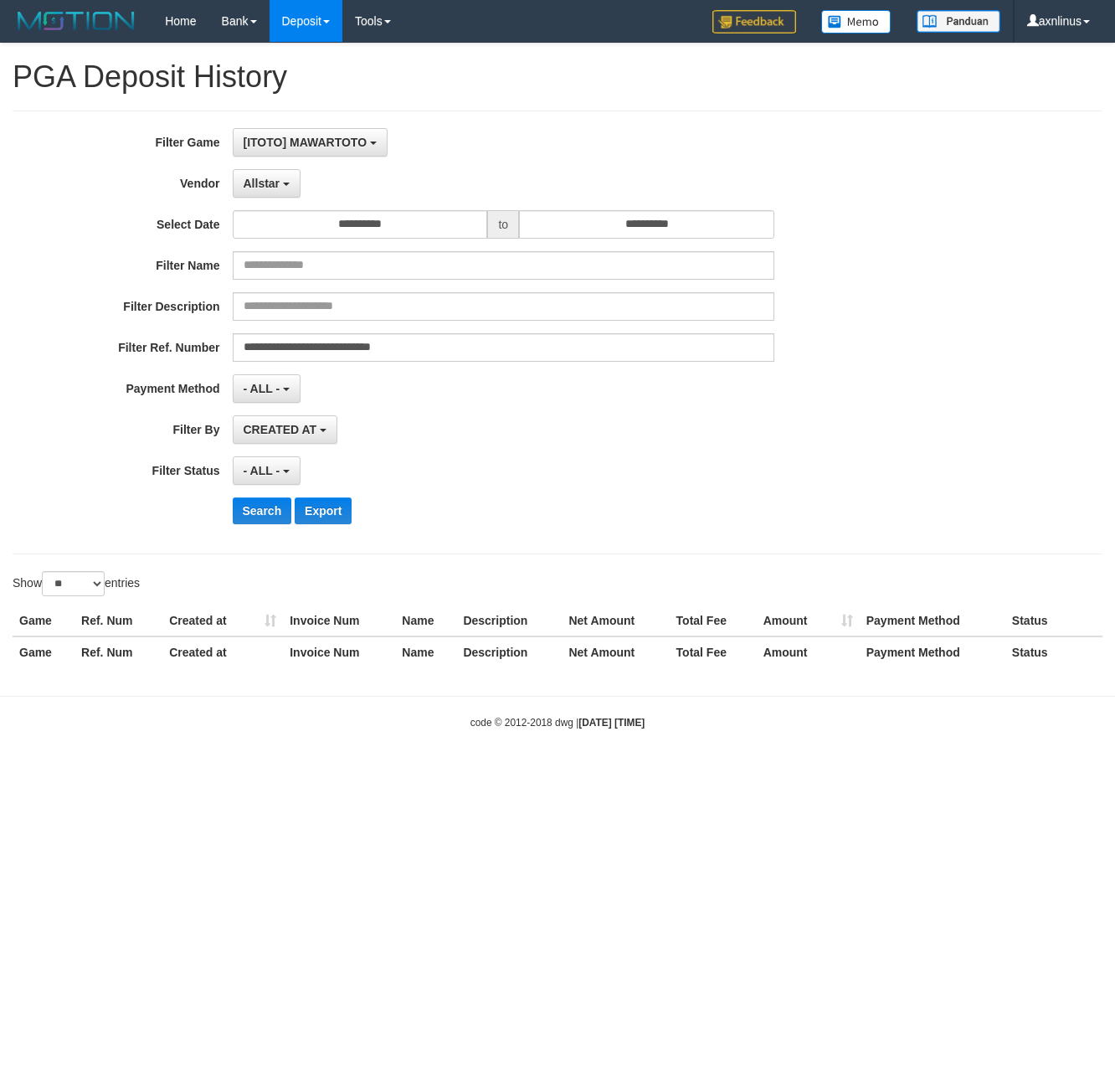 select on "**********" 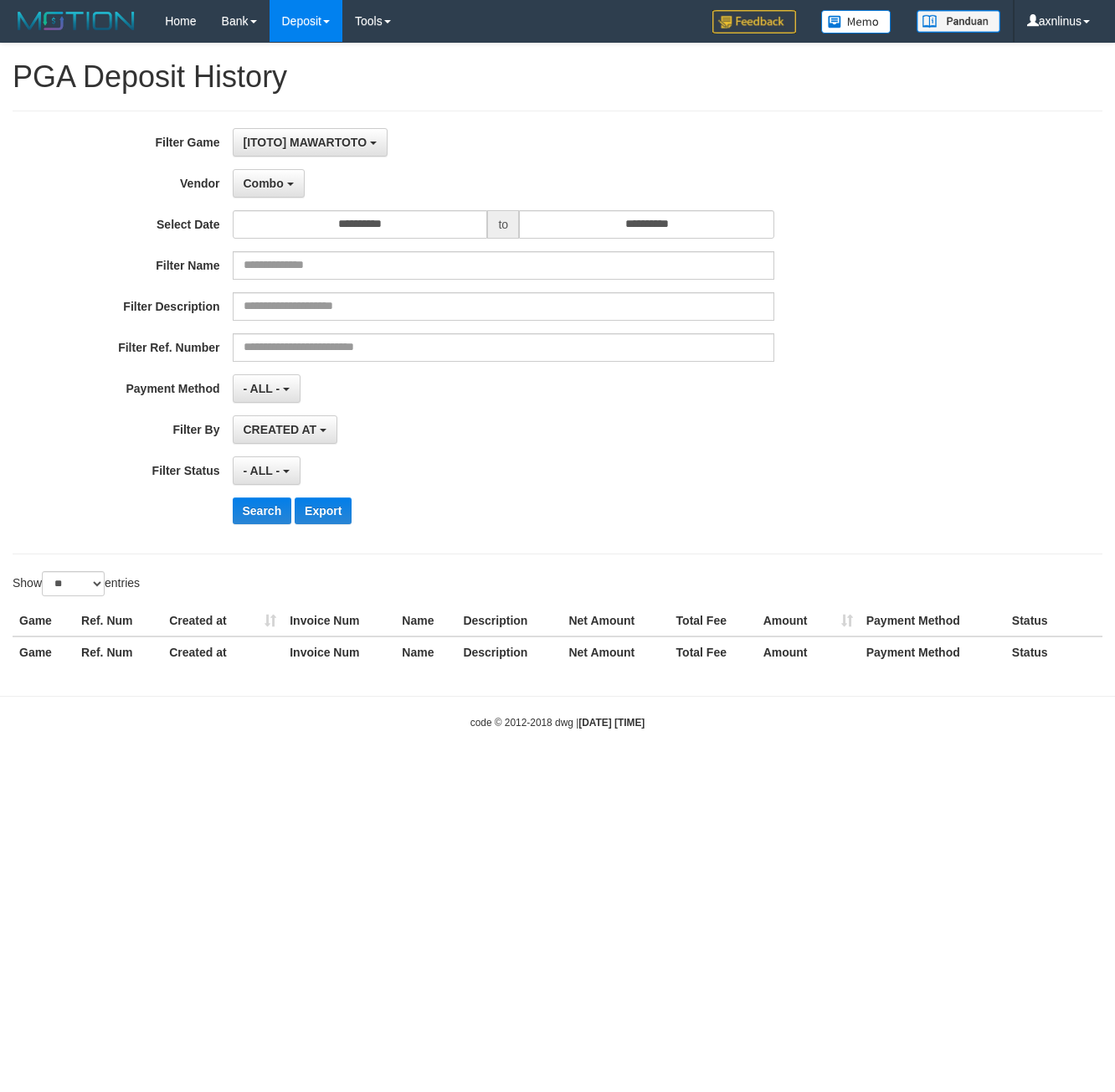 select on "**********" 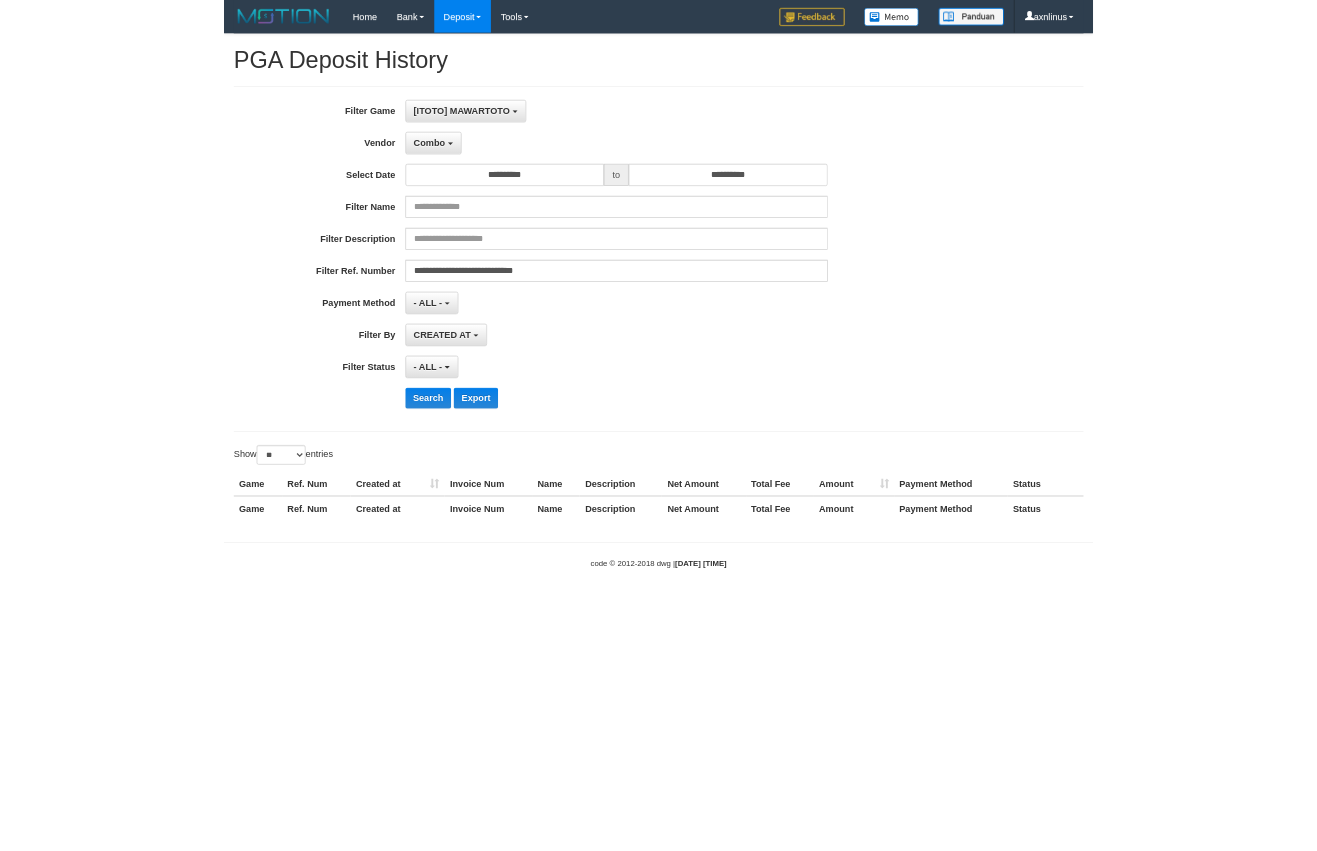 scroll, scrollTop: 0, scrollLeft: 0, axis: both 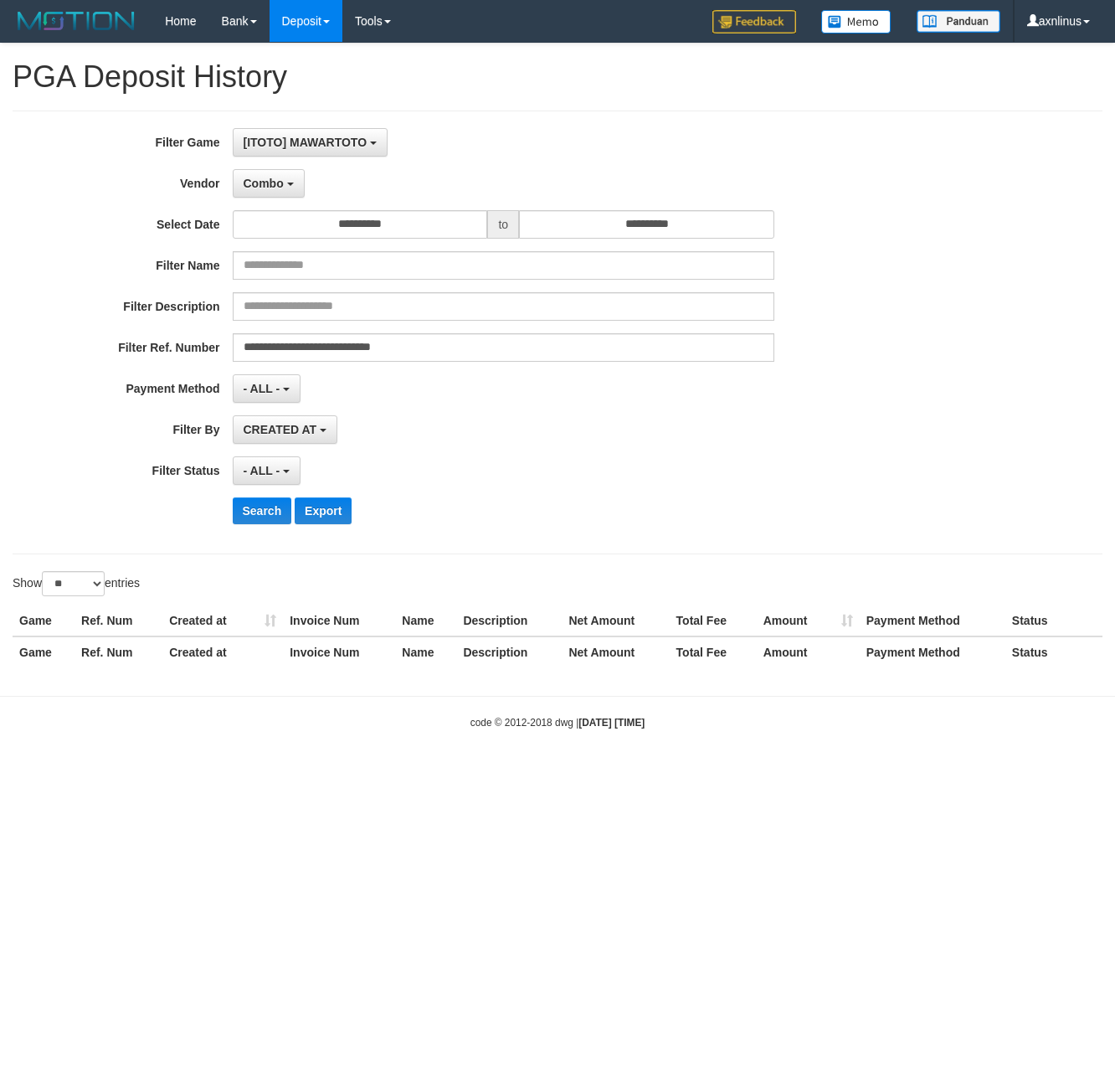 click on "Search" at bounding box center (262, 511) 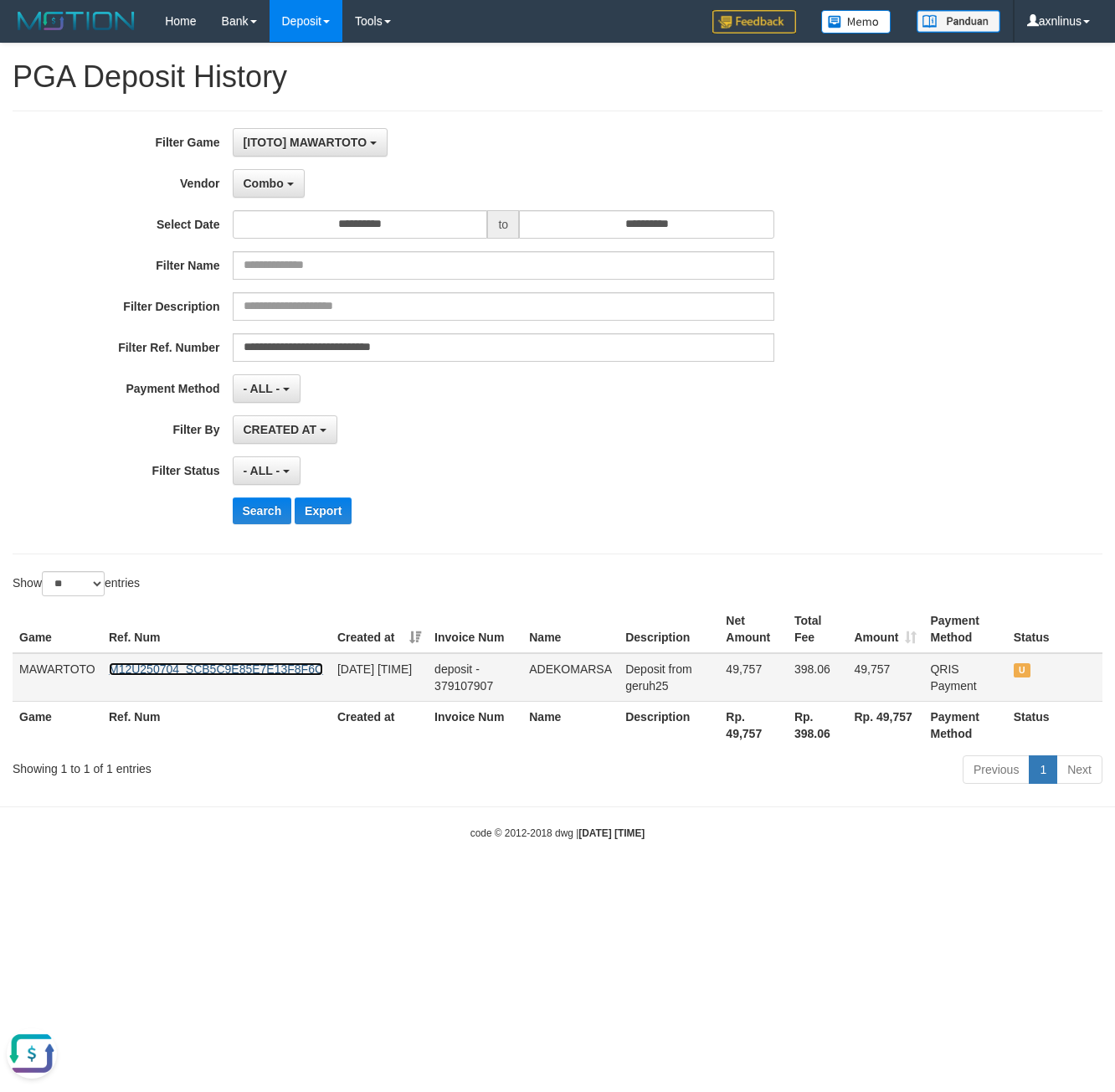 click on "M12U250704_SCB5C9E85E7E13F8F6C" at bounding box center (216, 669) 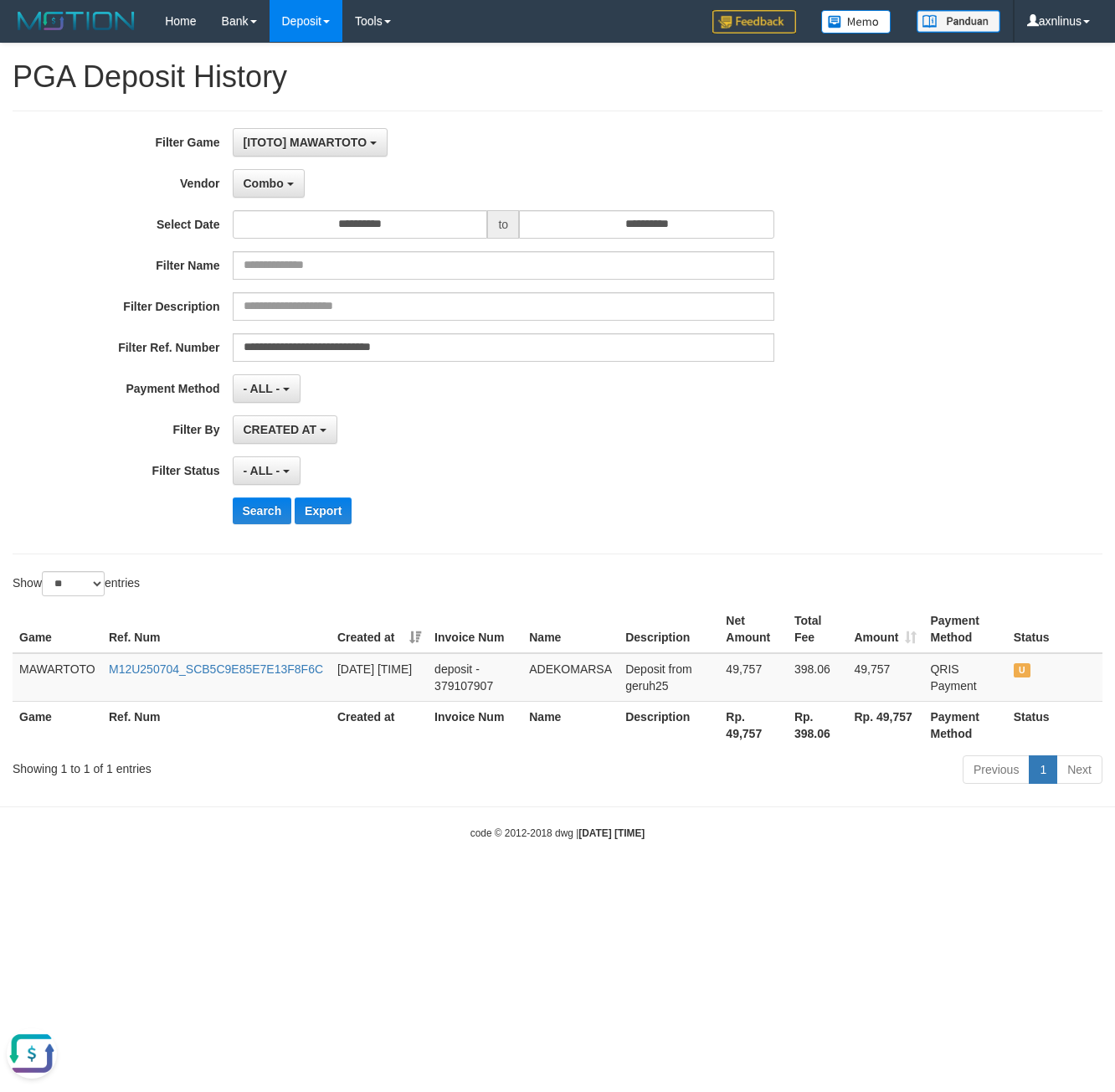 drag, startPoint x: 649, startPoint y: 420, endPoint x: 654, endPoint y: 404, distance: 16.763055 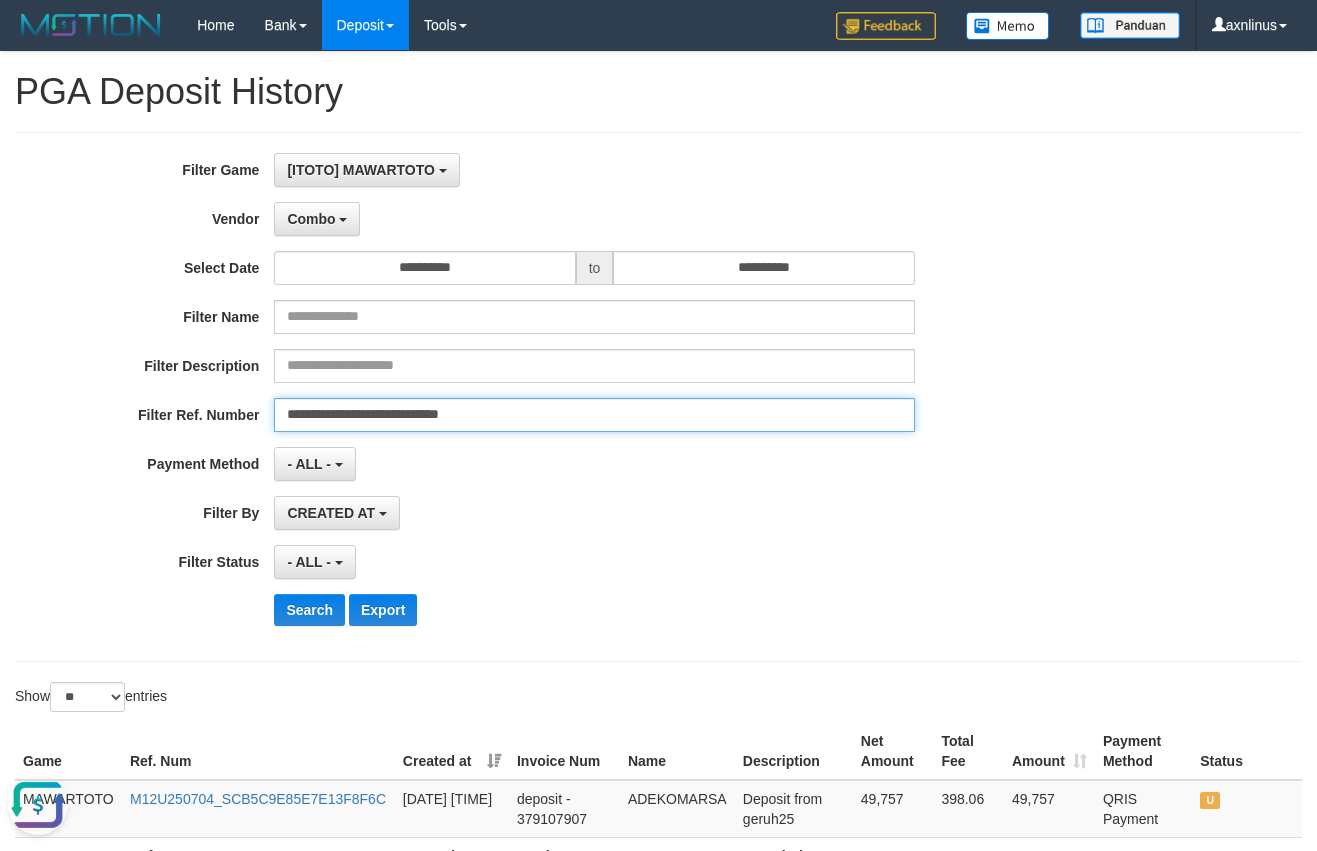click on "**********" at bounding box center (594, 415) 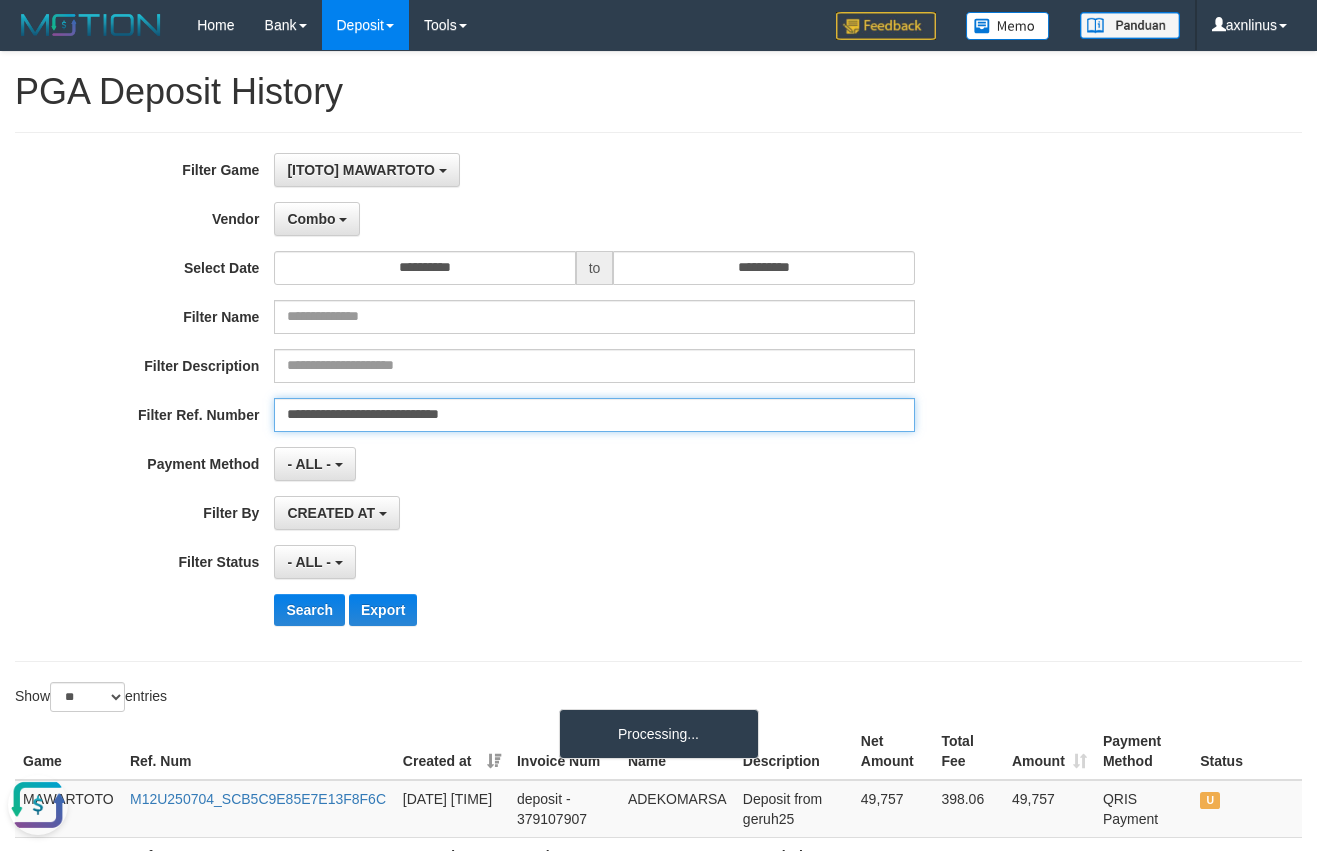 click on "Search" at bounding box center (309, 610) 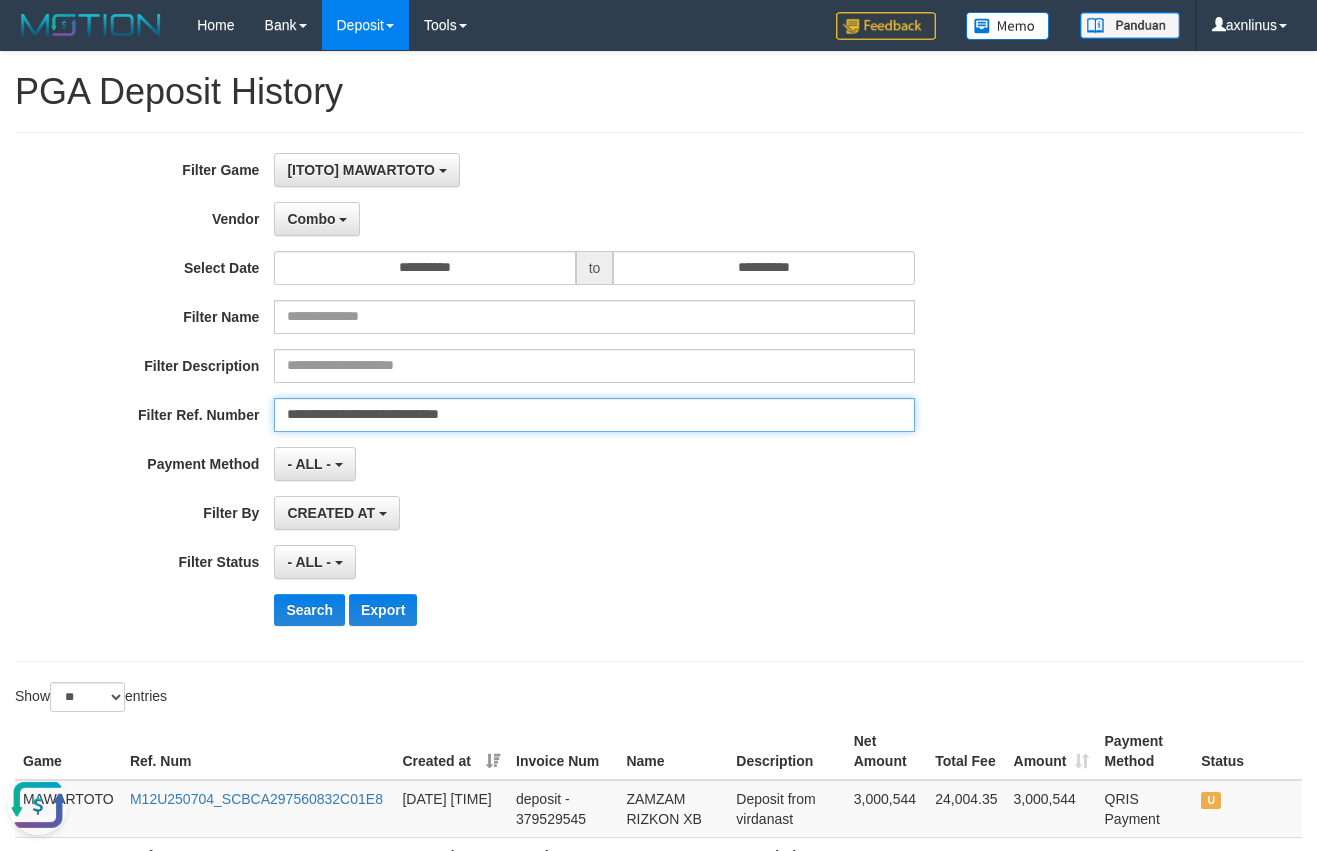 scroll, scrollTop: 133, scrollLeft: 0, axis: vertical 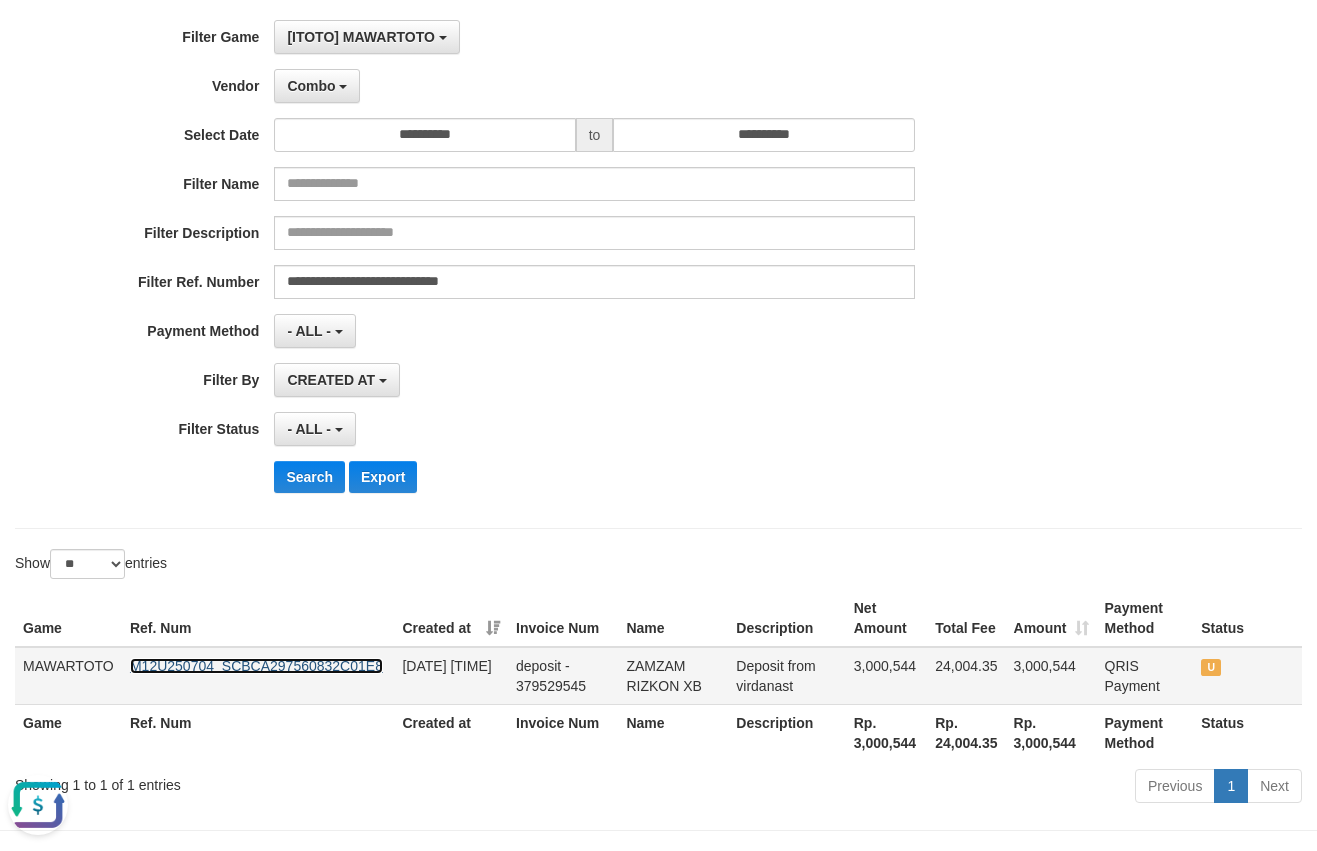click on "M12U250704_SCBCA297560832C01E8" at bounding box center [256, 666] 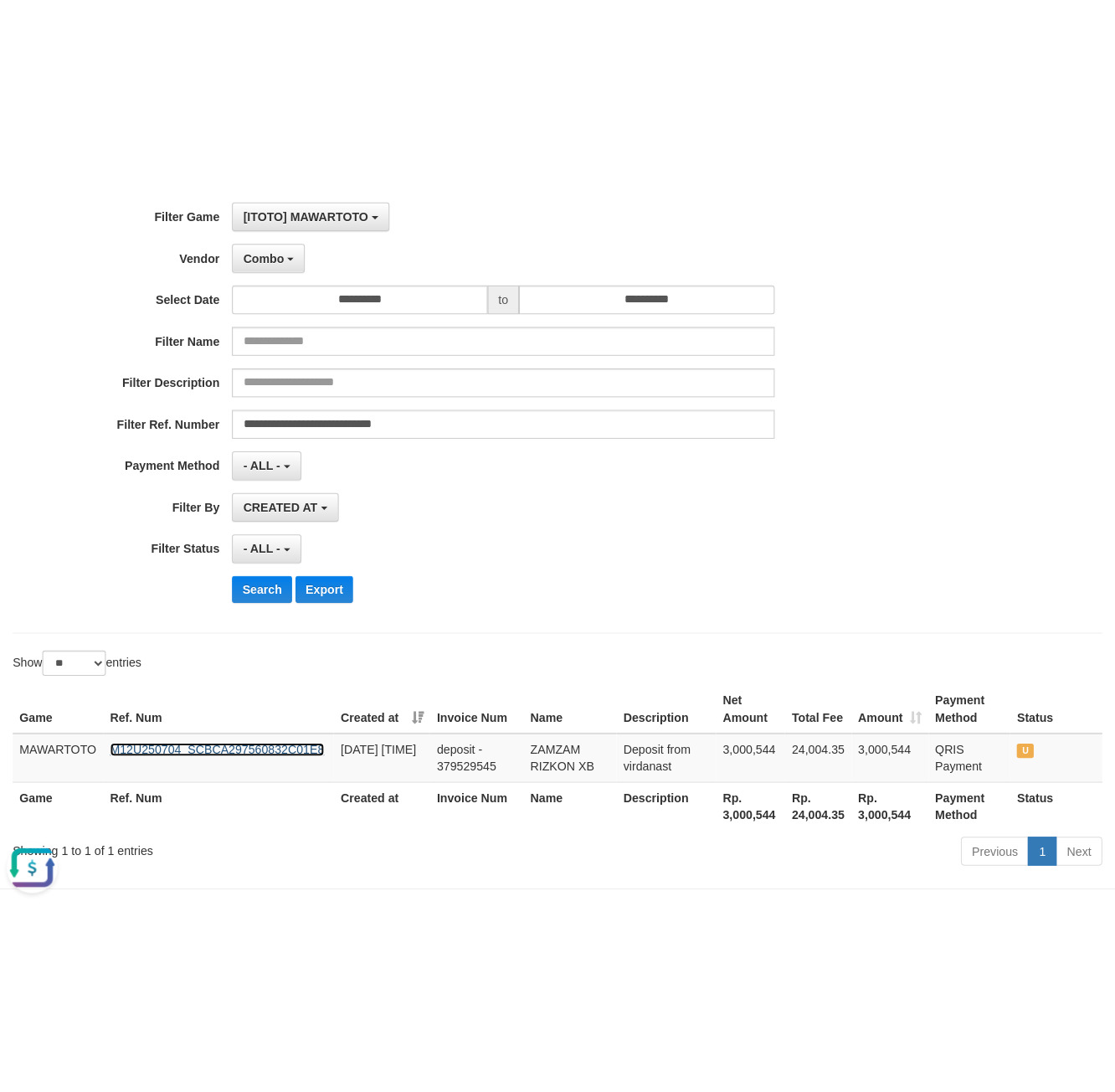 scroll, scrollTop: 0, scrollLeft: 0, axis: both 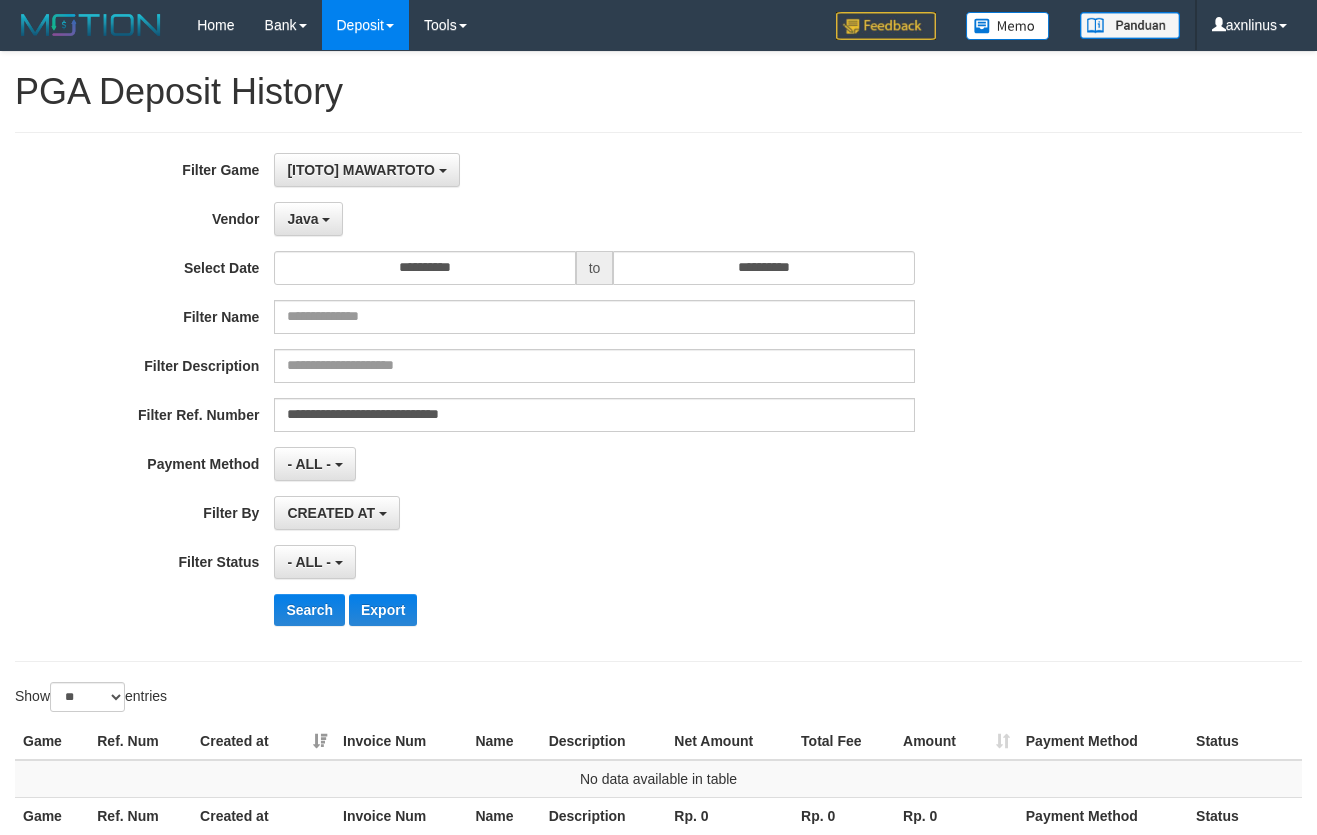 select on "**********" 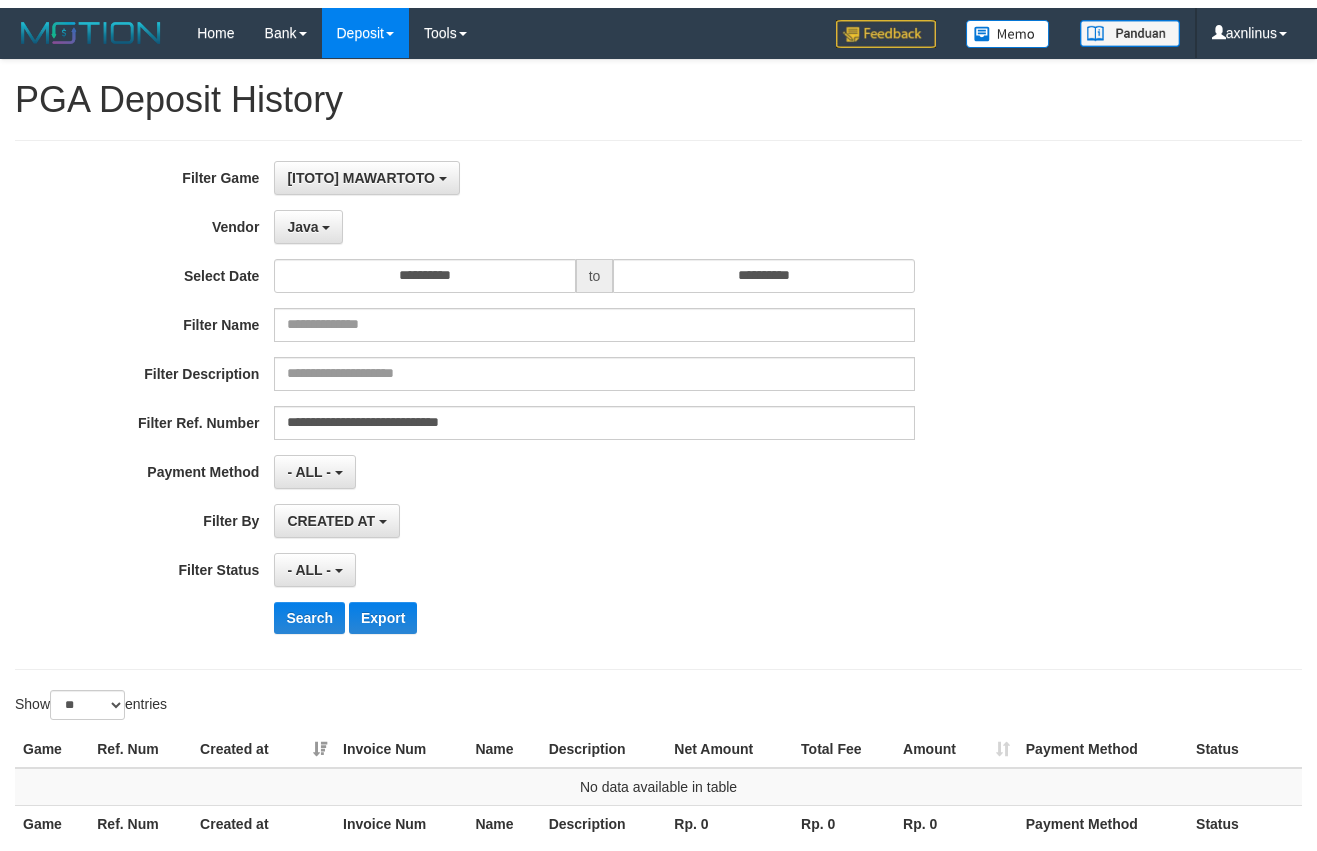 scroll, scrollTop: 0, scrollLeft: 0, axis: both 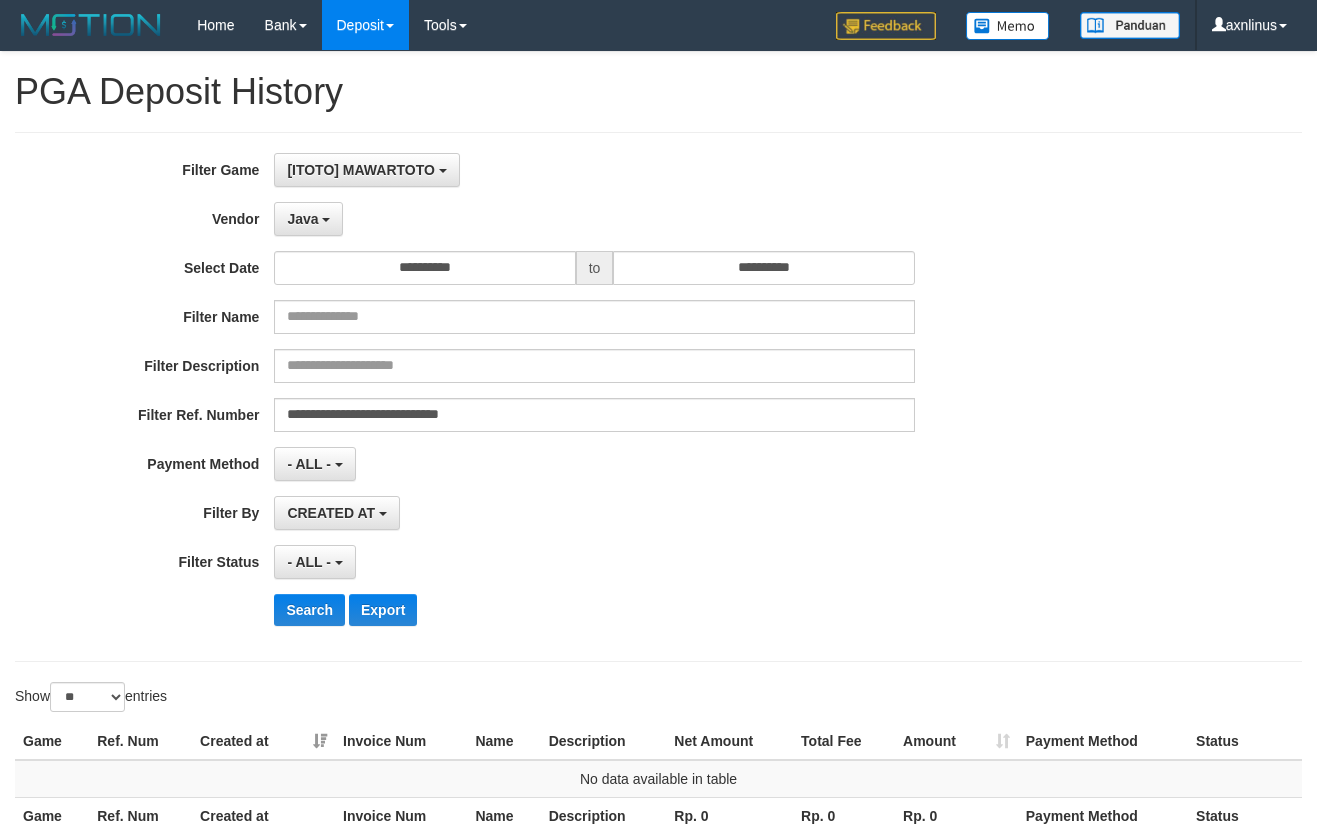 click on "Search" at bounding box center (309, 610) 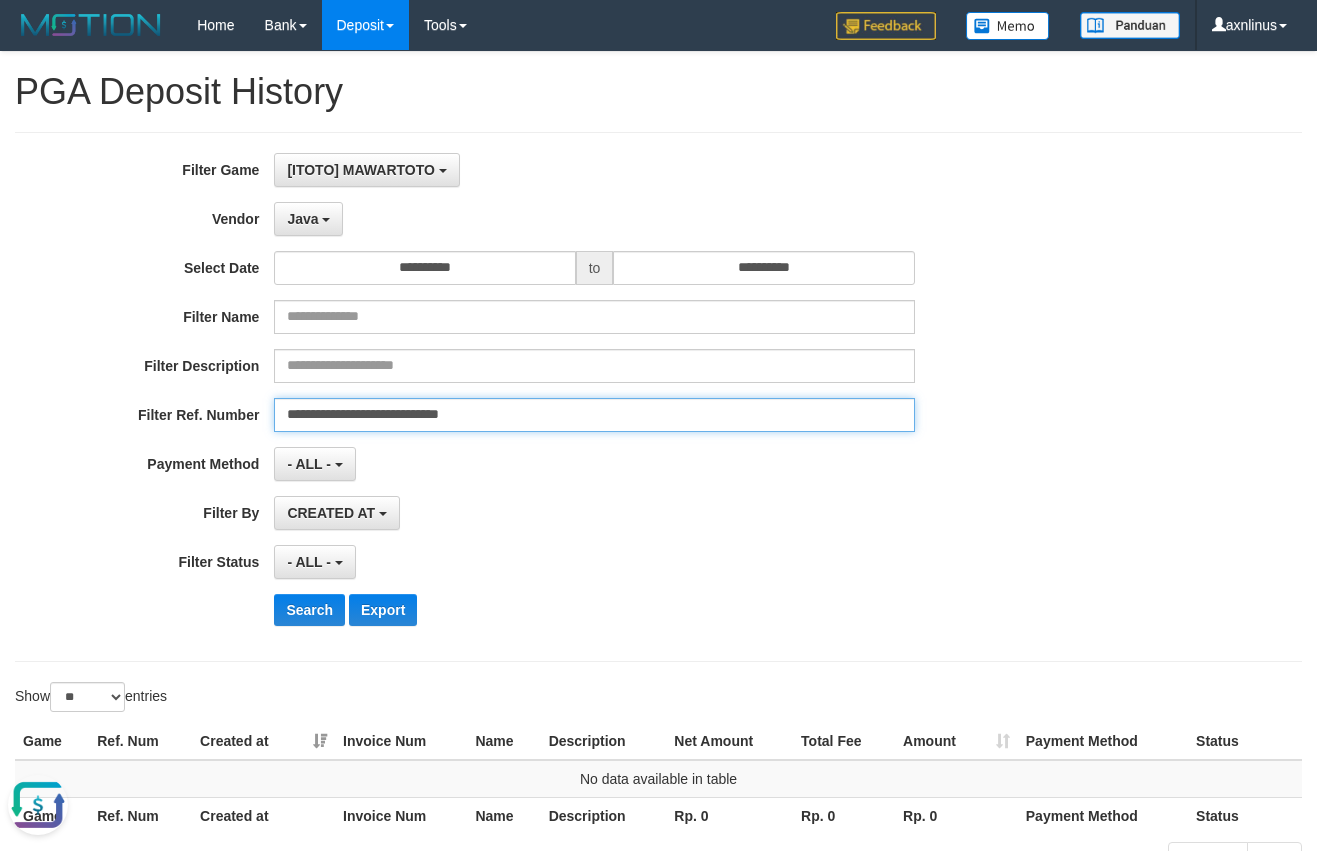 click on "**********" at bounding box center [594, 415] 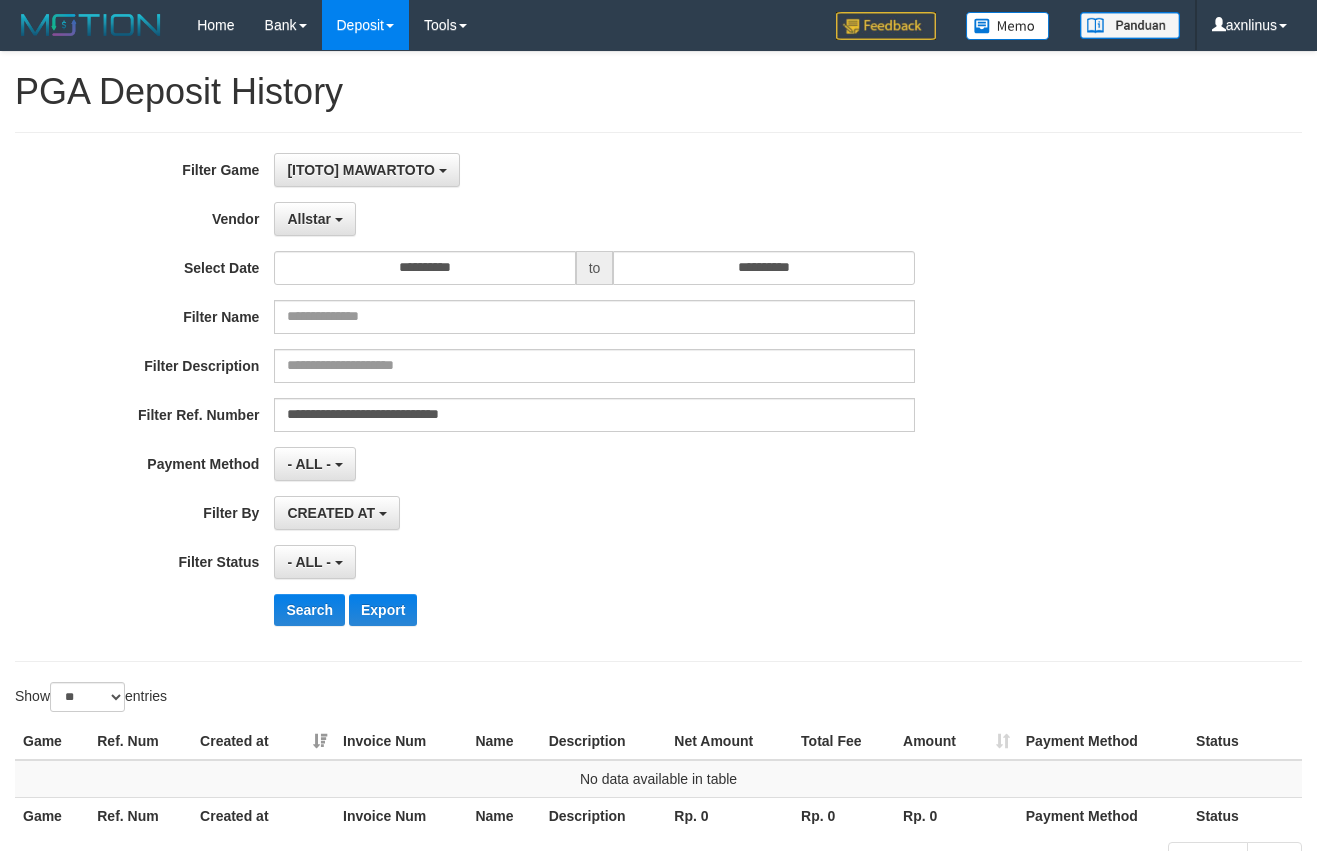 select on "**********" 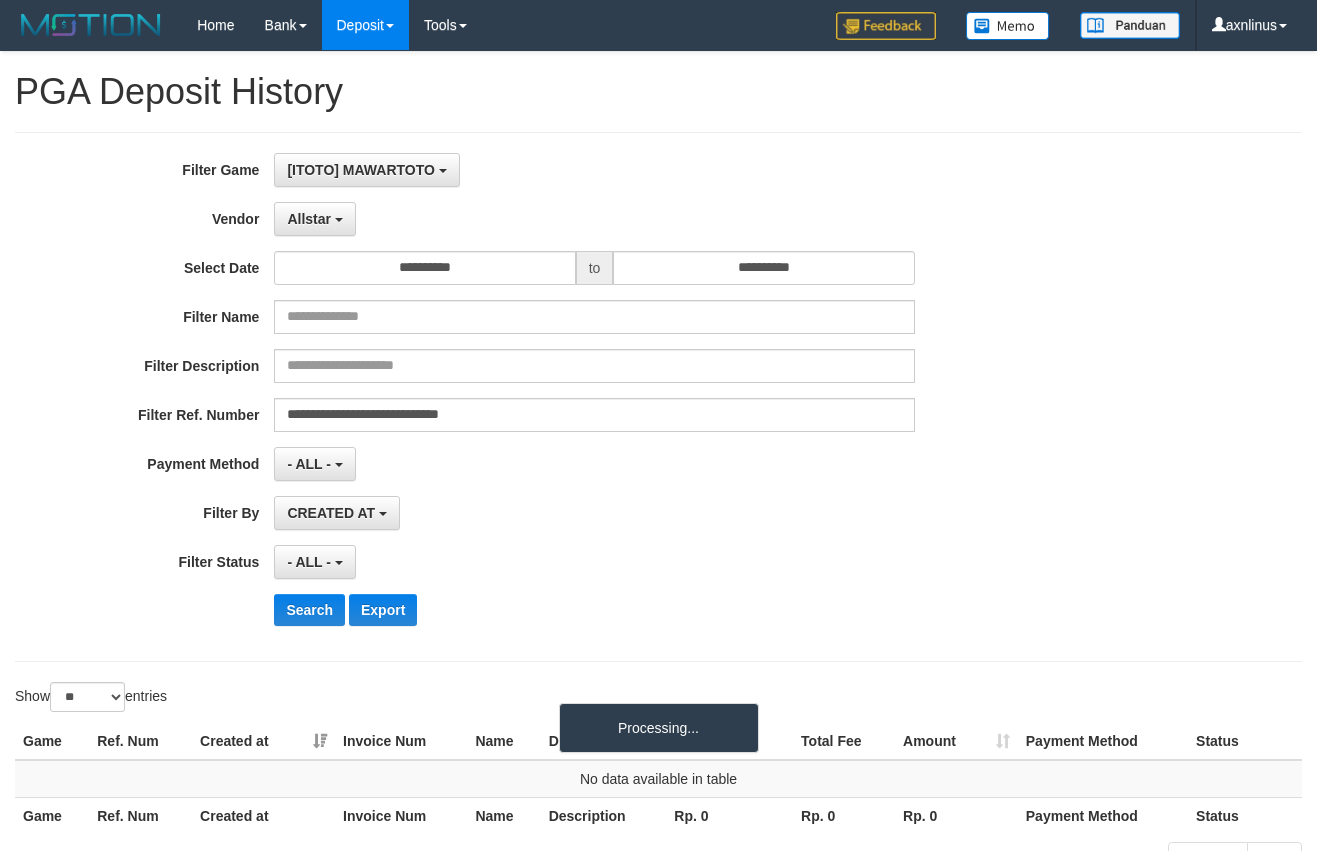 click on "Search" at bounding box center [309, 610] 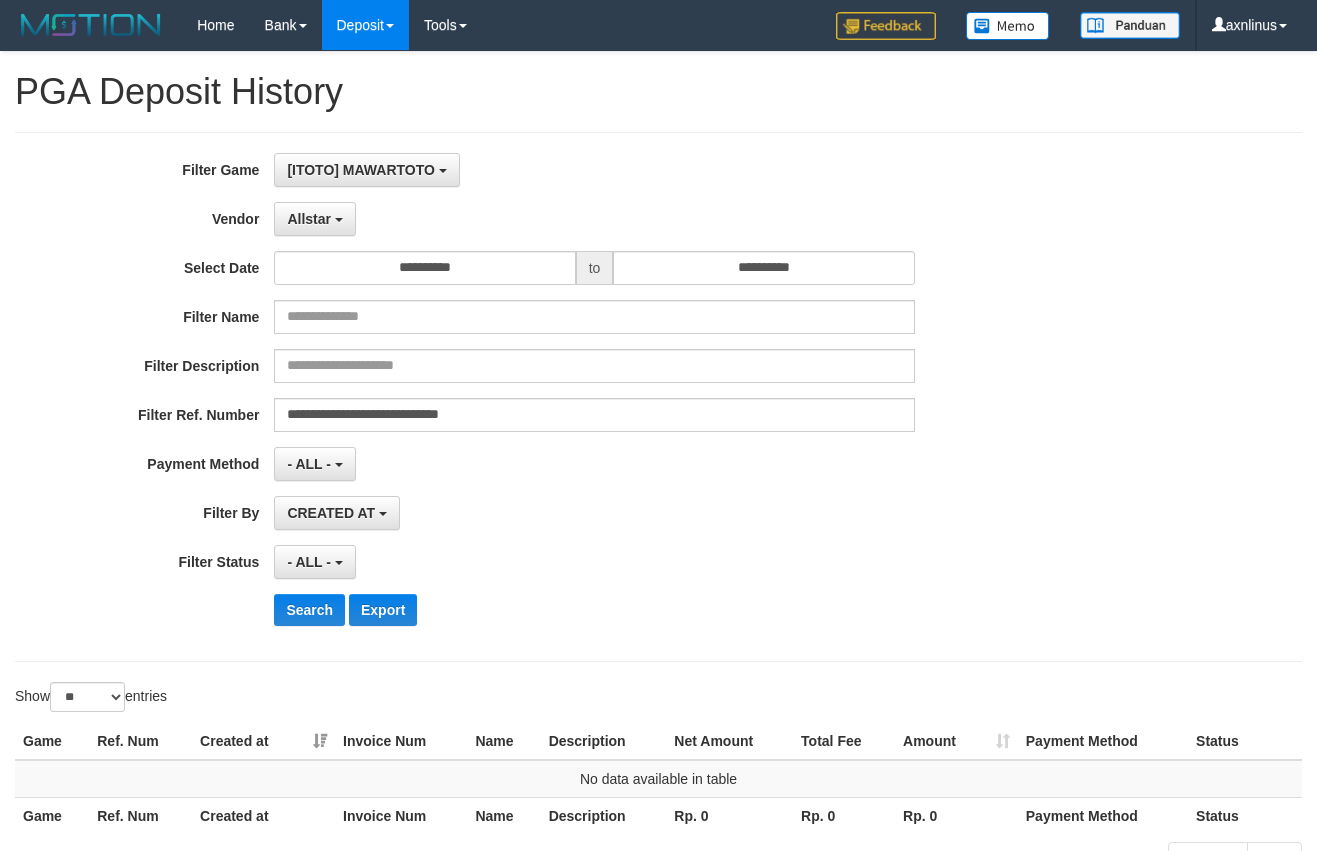 scroll, scrollTop: 67, scrollLeft: 0, axis: vertical 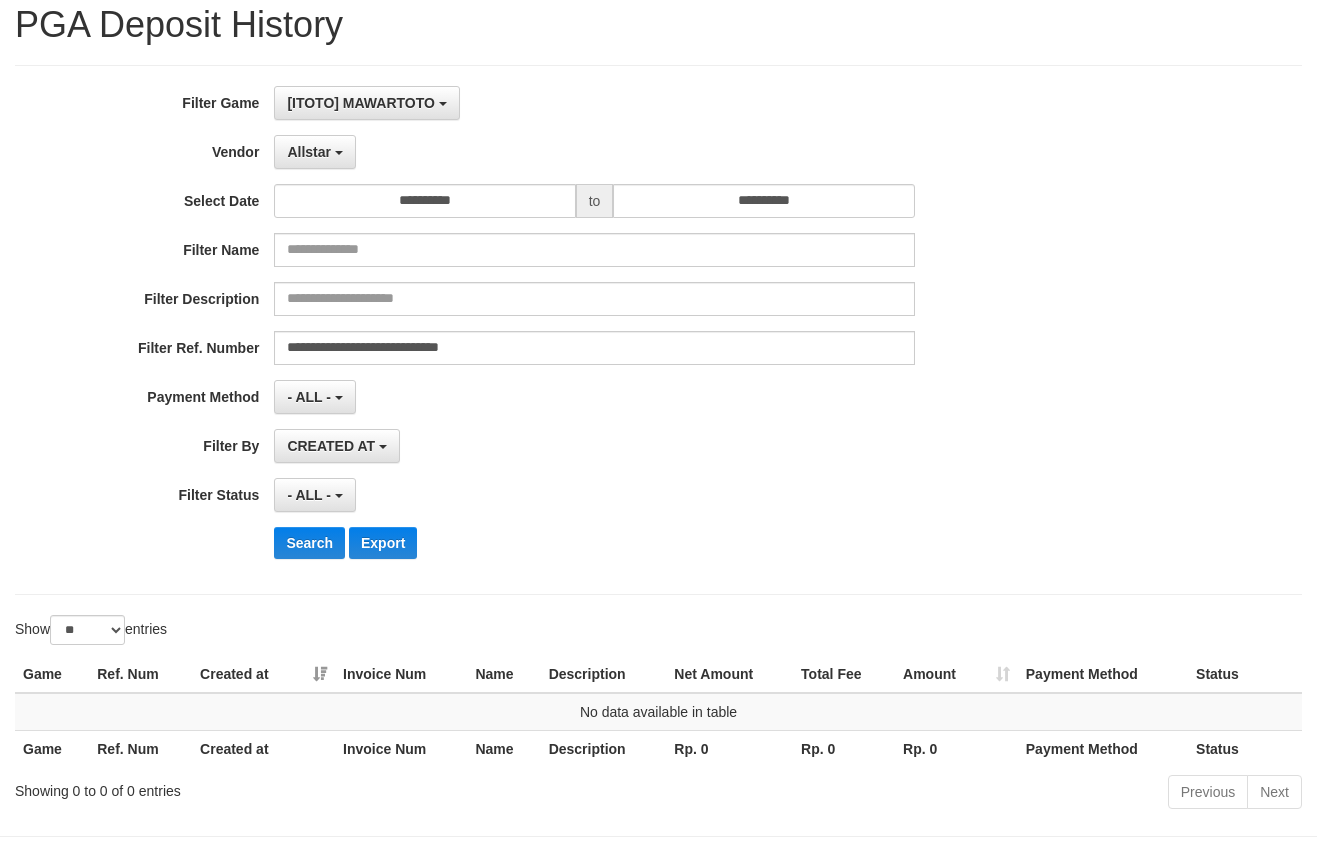 click on "- ALL -    SELECT ALL  - ALL -  SELECT STATUS
PENDING/UNPAID
PAID
CANCELED
EXPIRED" at bounding box center (594, 495) 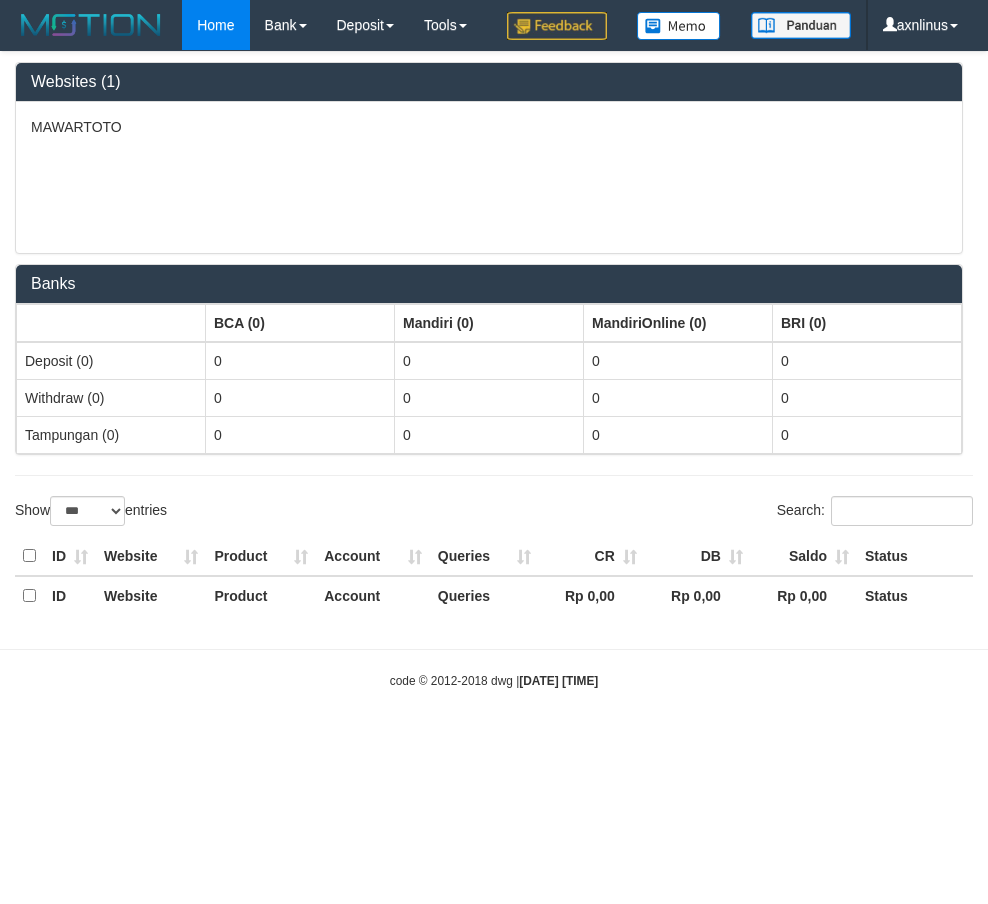select on "***" 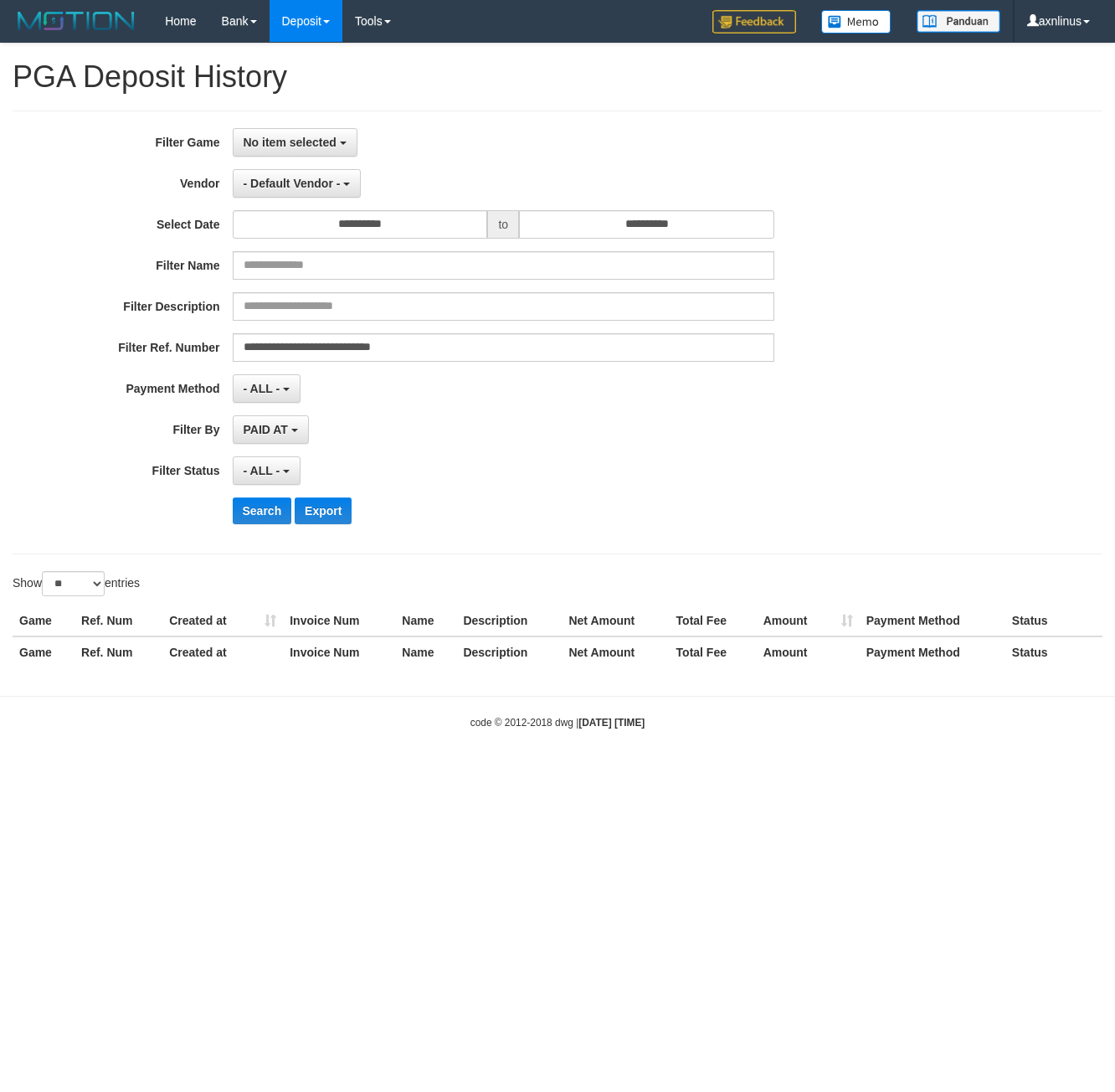 select on "**********" 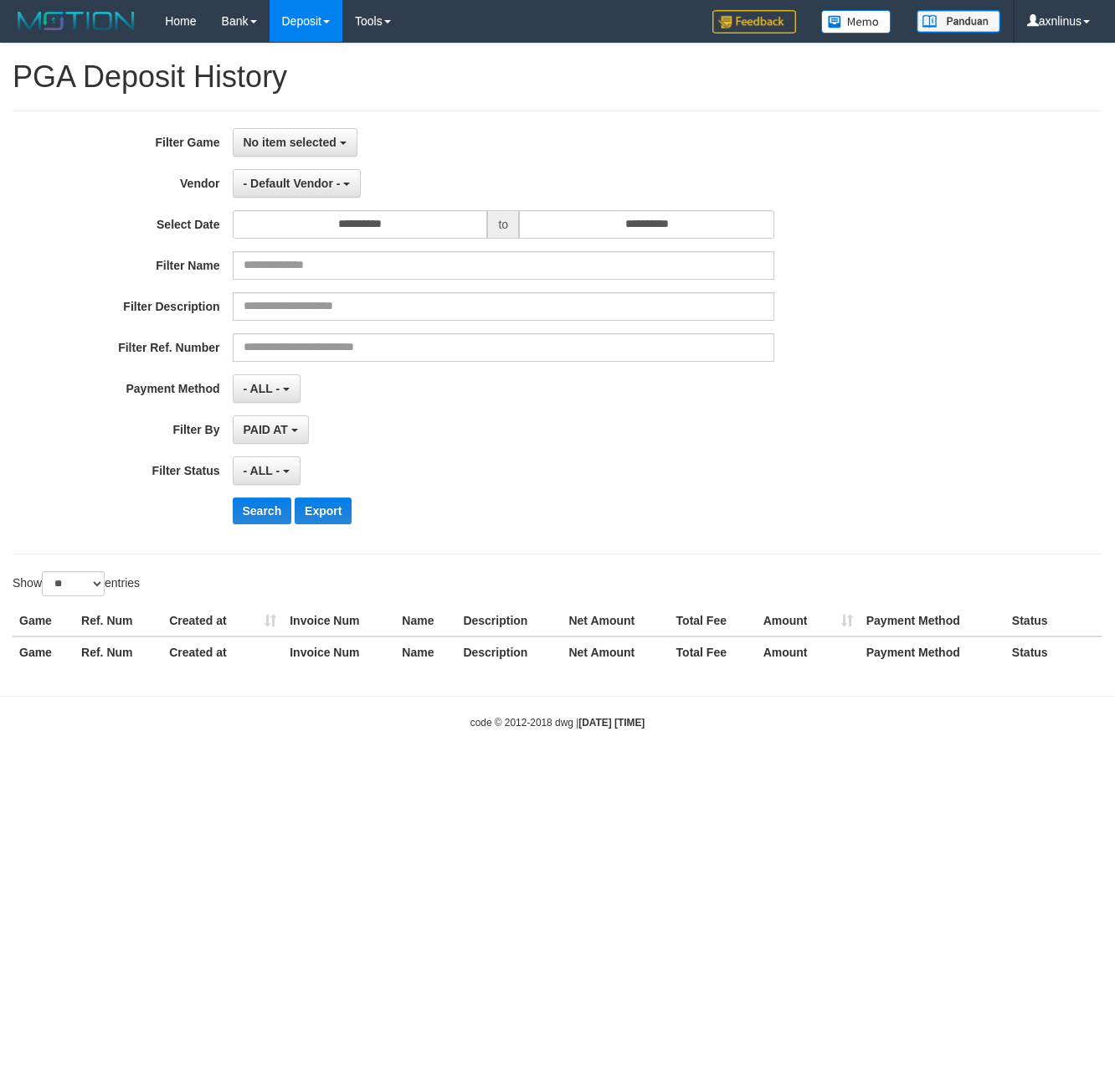 select 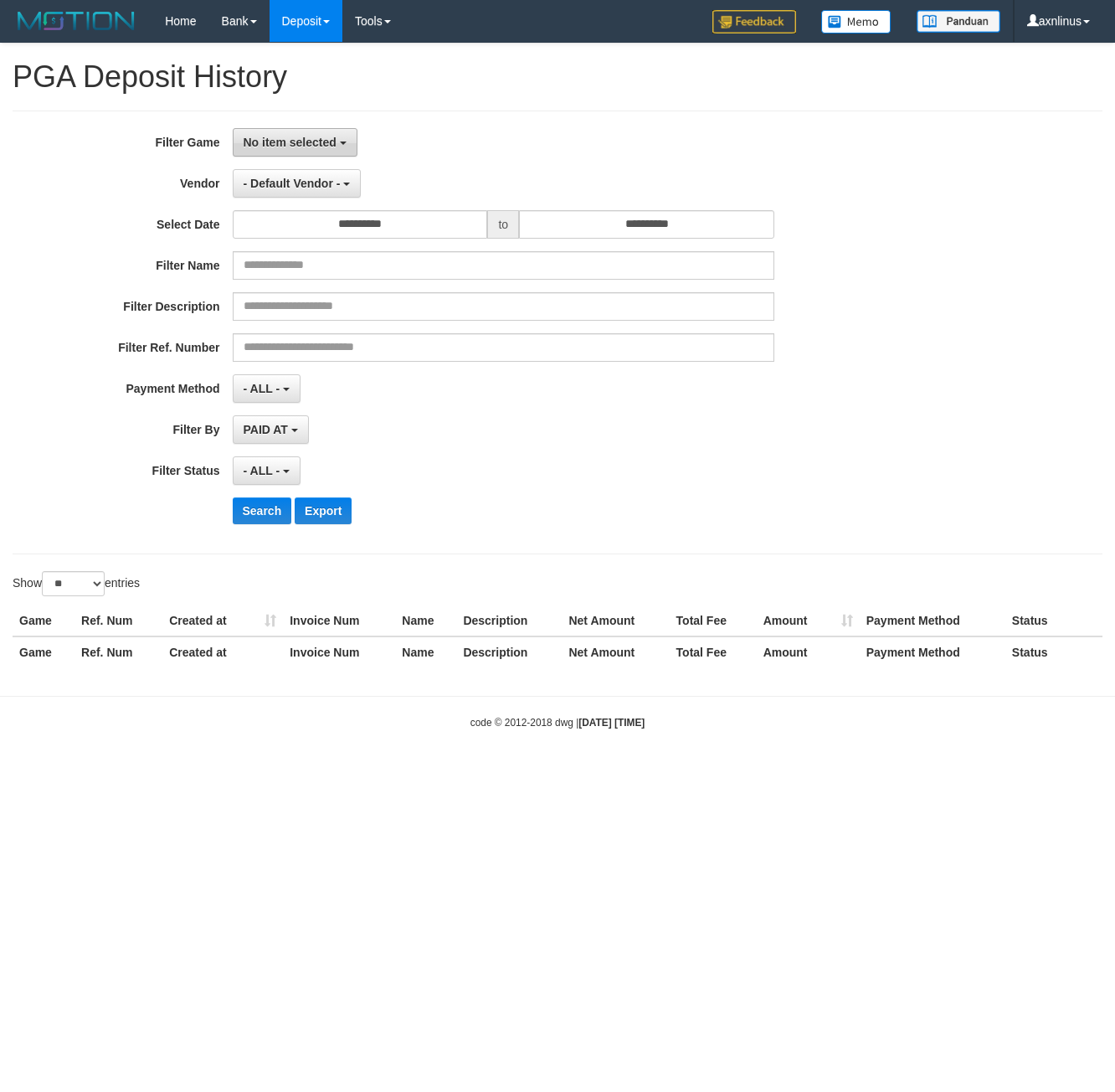 click on "No item selected" at bounding box center (295, 142) 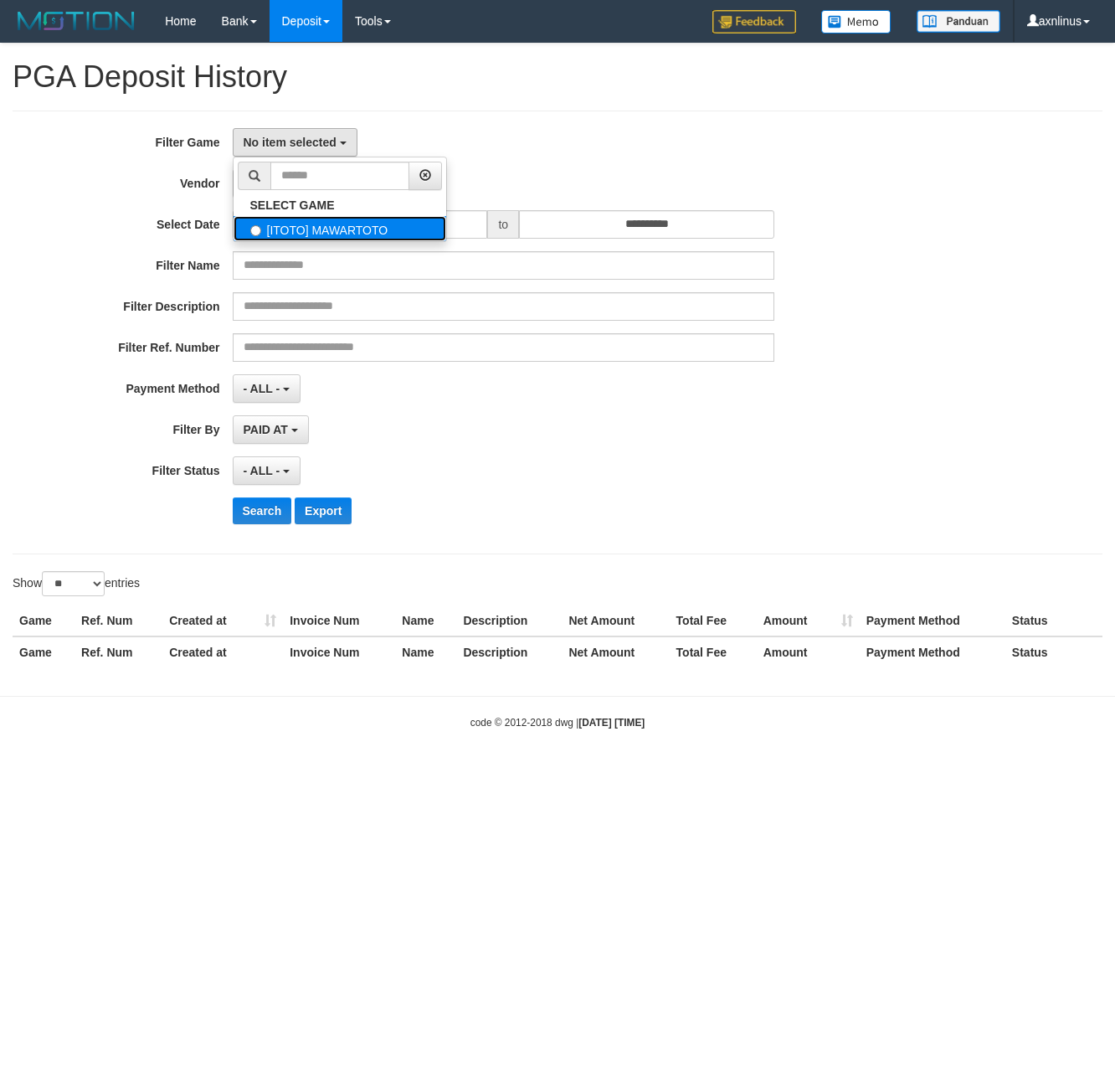 click on "[ITOTO] MAWARTOTO" at bounding box center [340, 229] 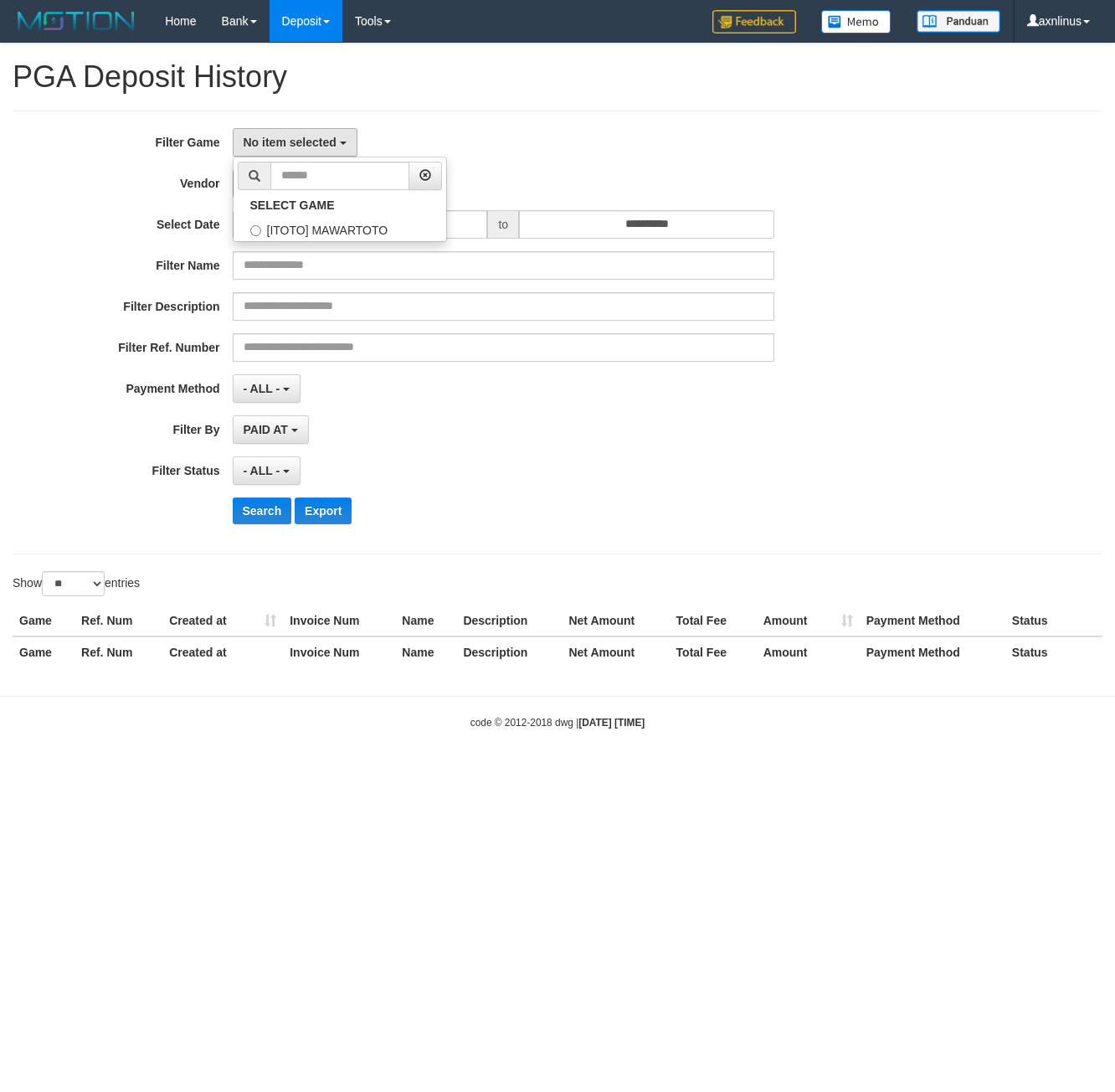 select on "***" 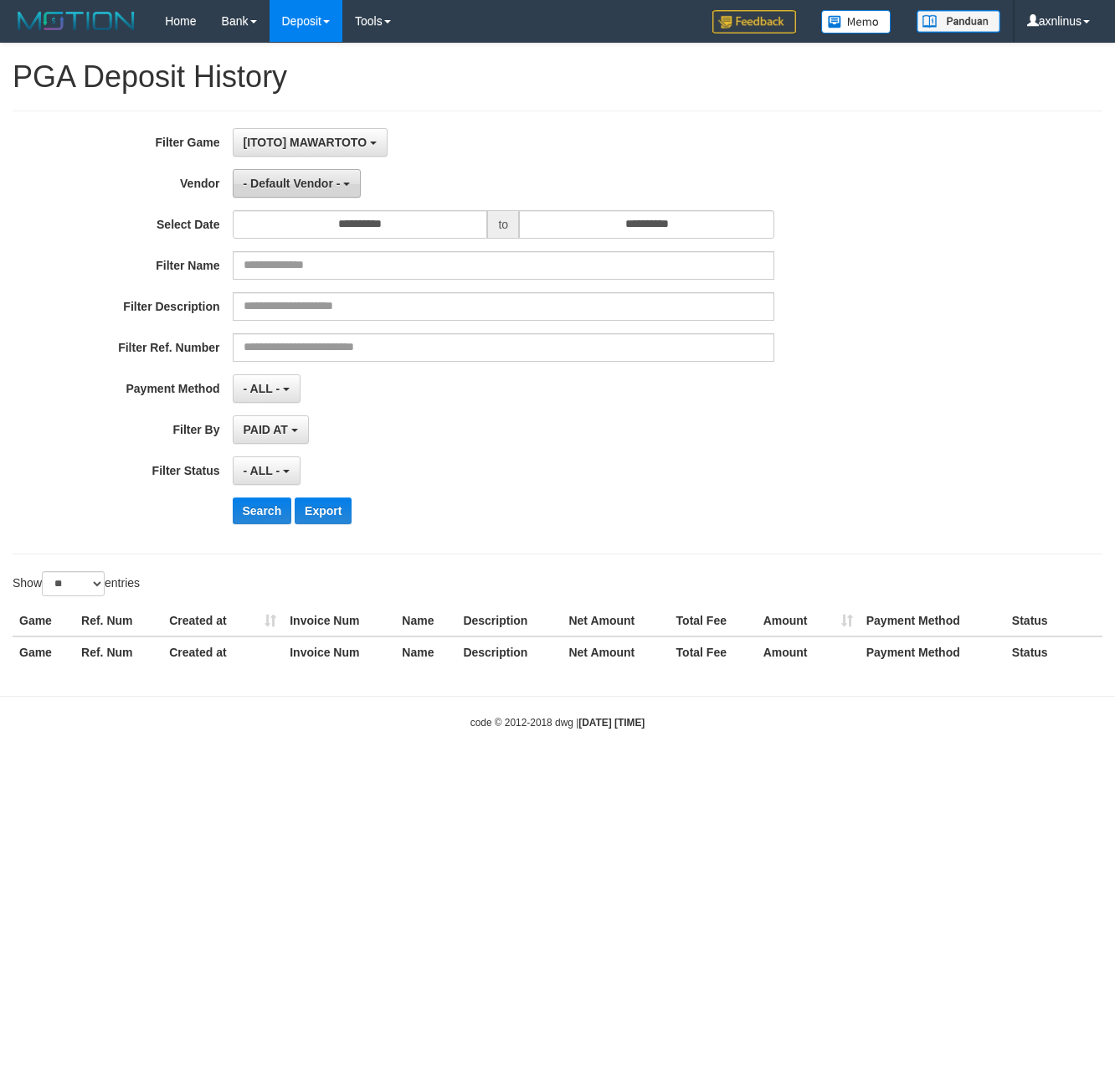 click on "- Default Vendor -" at bounding box center (292, 183) 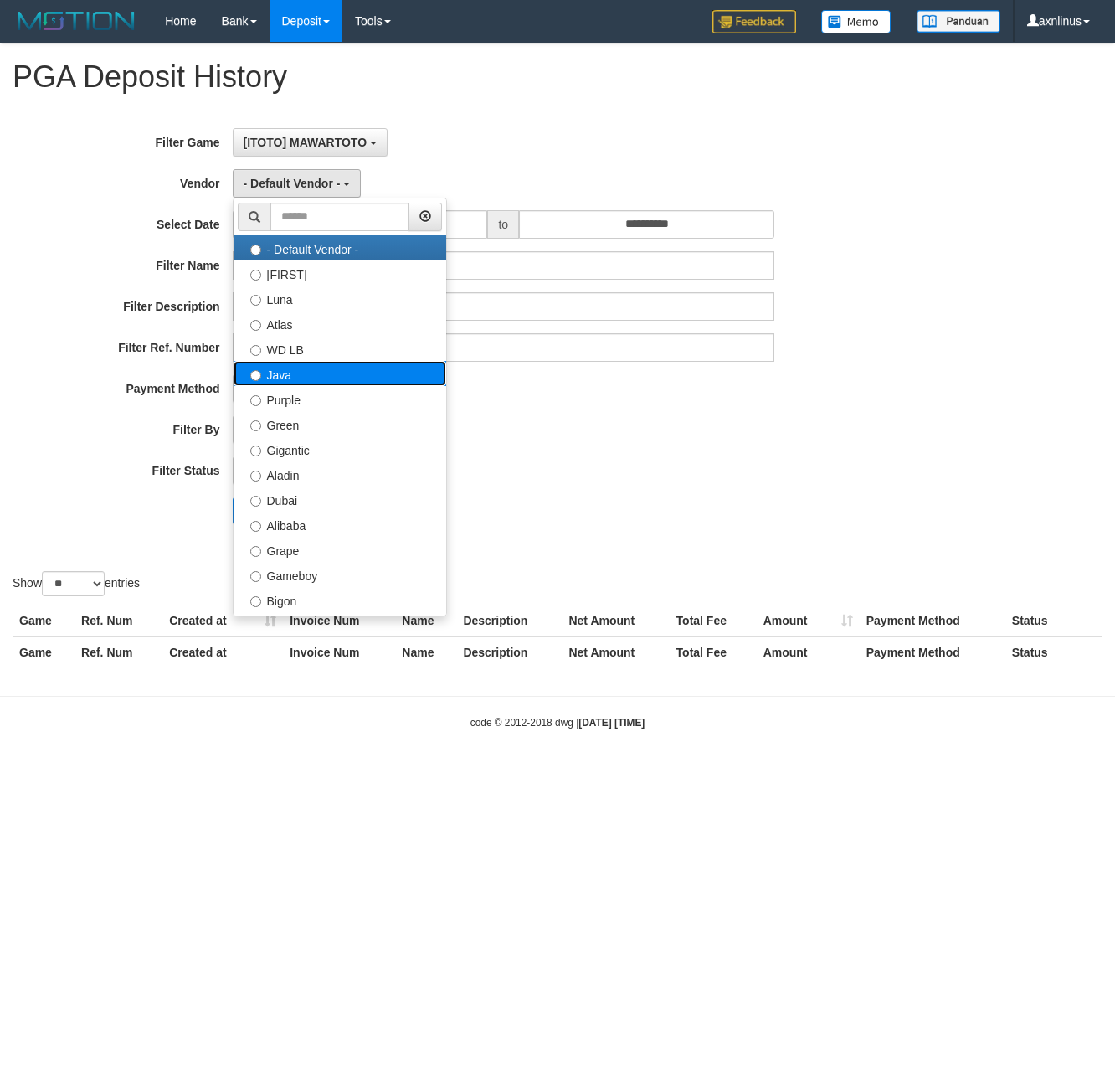 click on "Java" at bounding box center [340, 373] 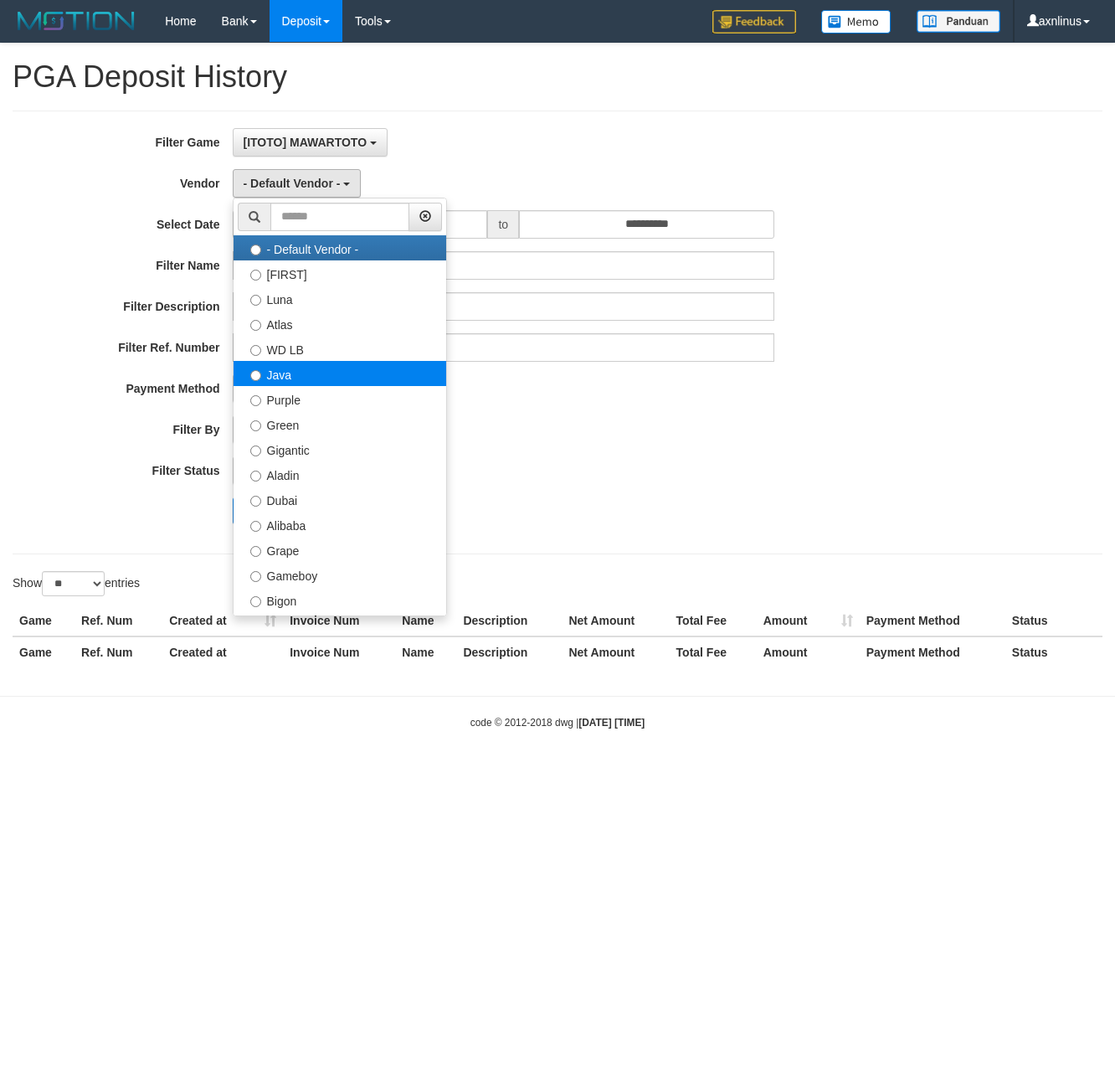 select on "**********" 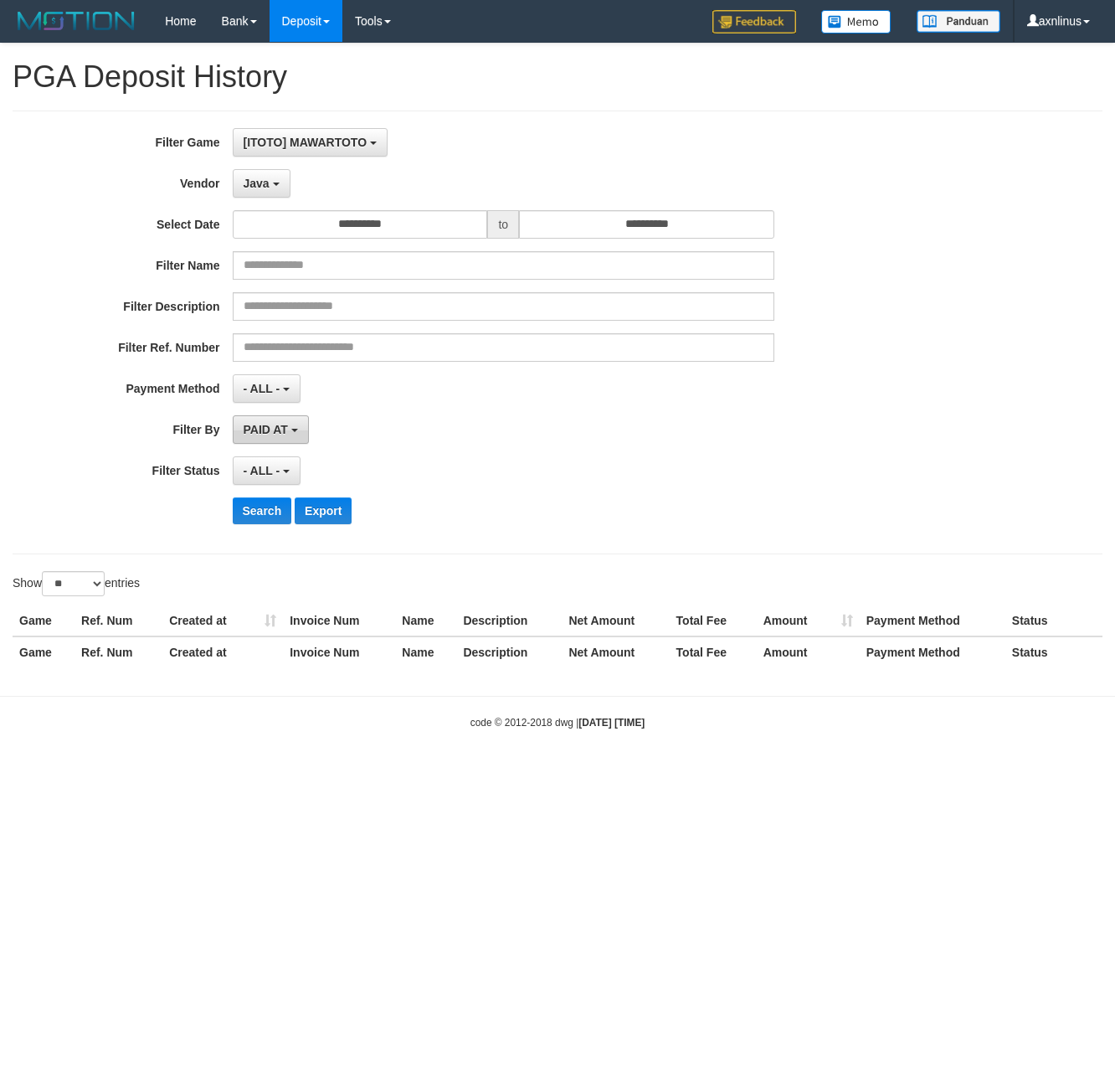 click on "PAID AT" at bounding box center (270, 430) 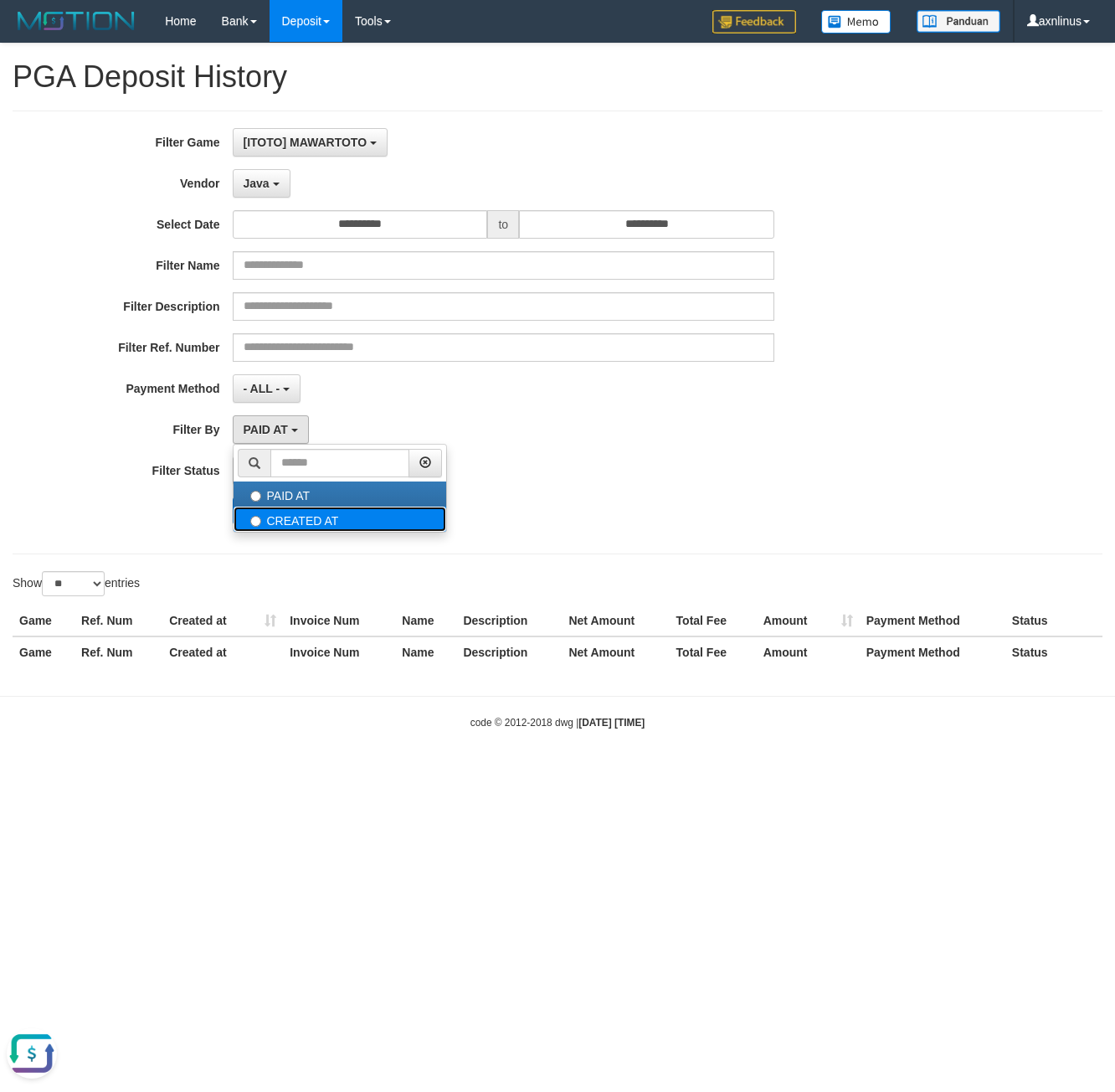 click on "CREATED AT" at bounding box center (340, 519) 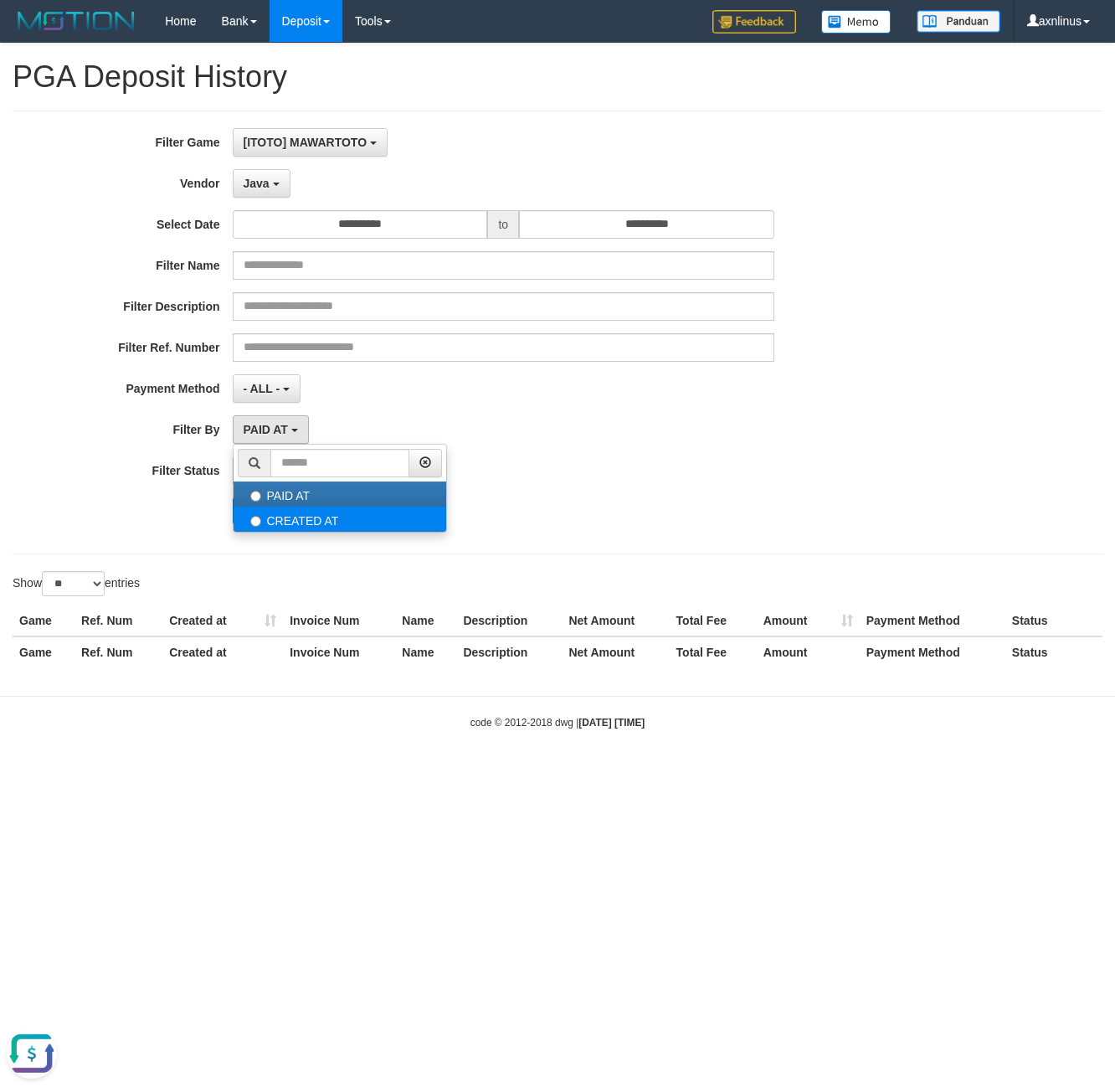 select on "*" 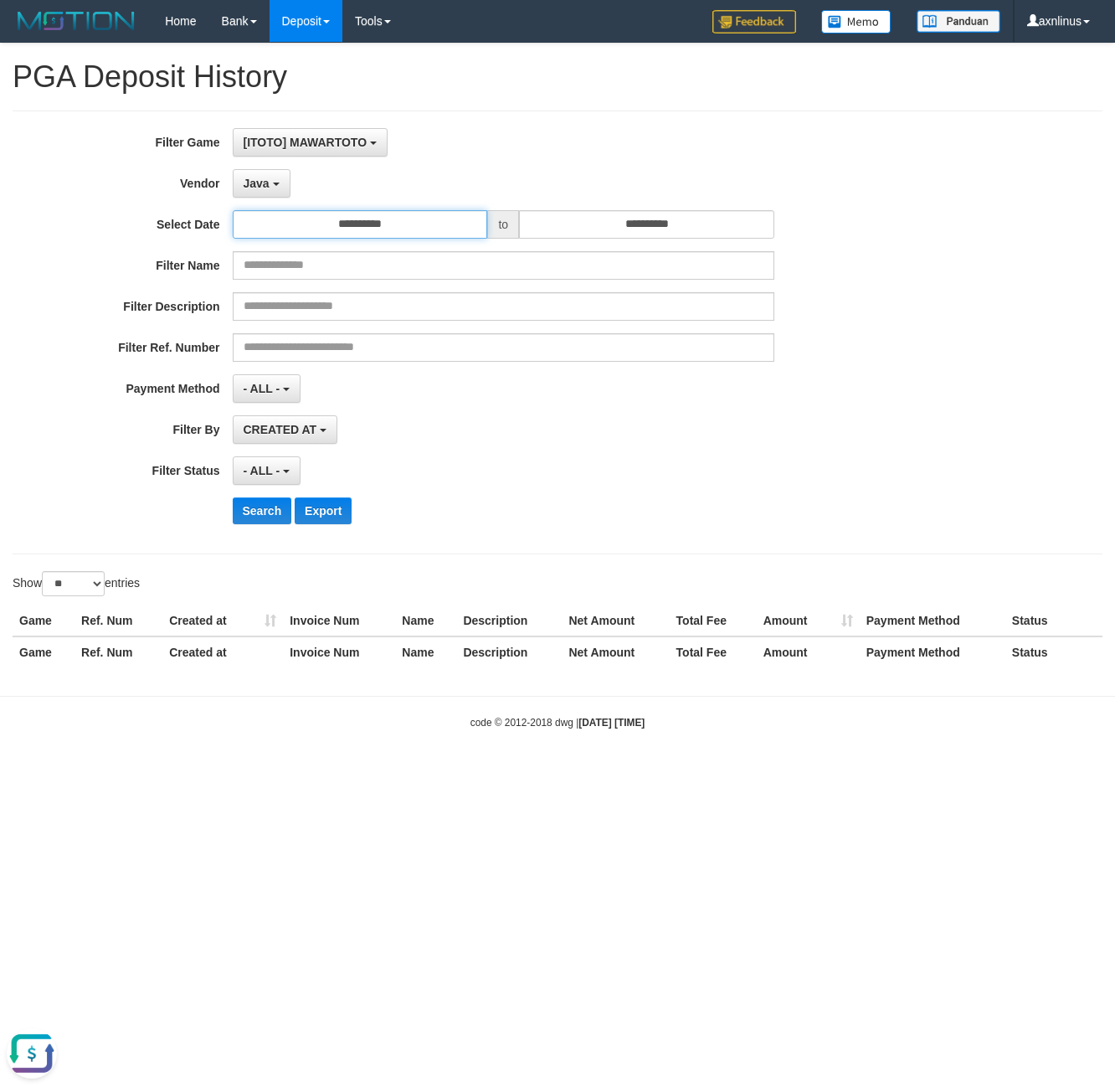 click on "**********" at bounding box center [360, 224] 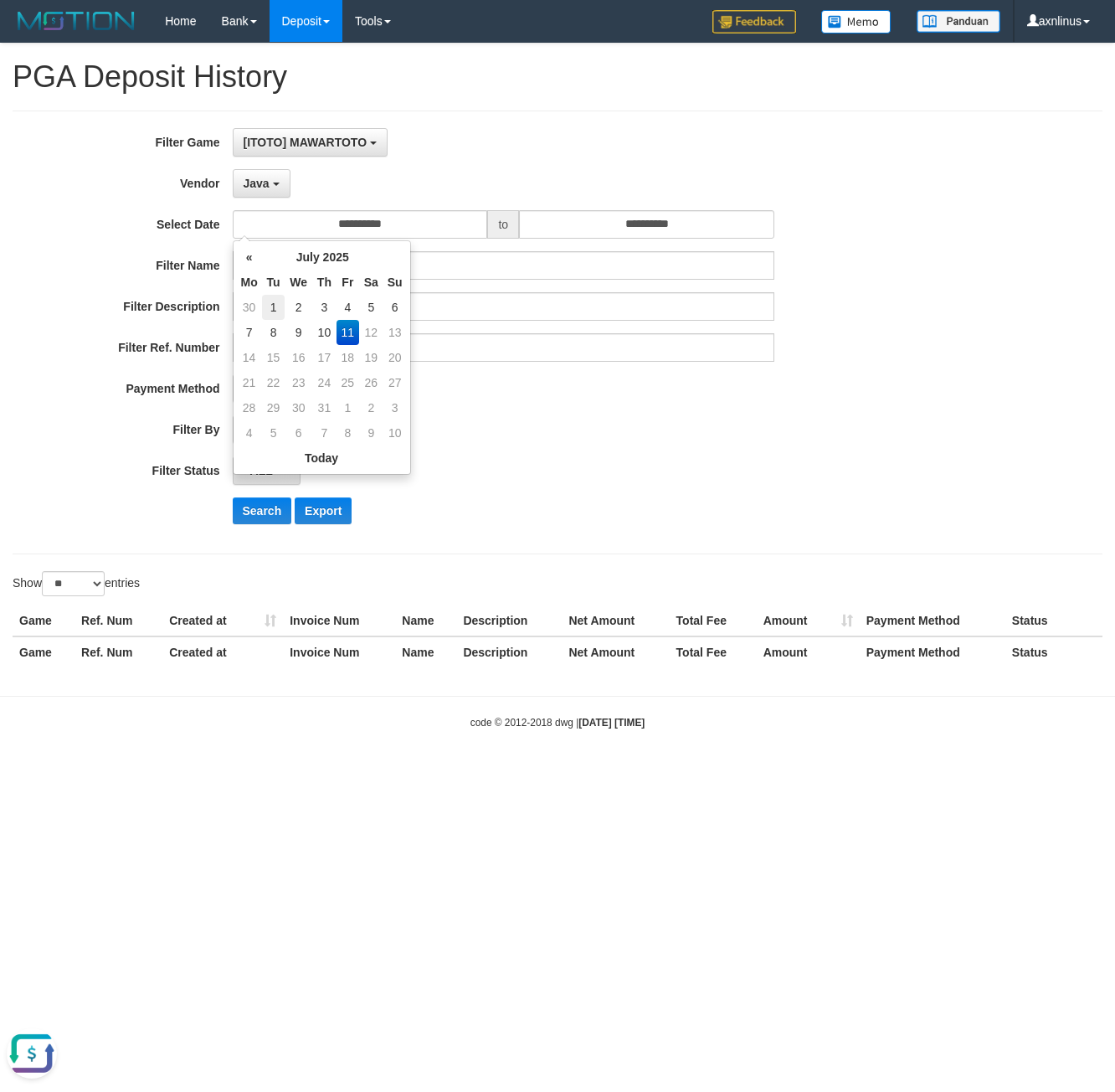 click on "1" at bounding box center [274, 307] 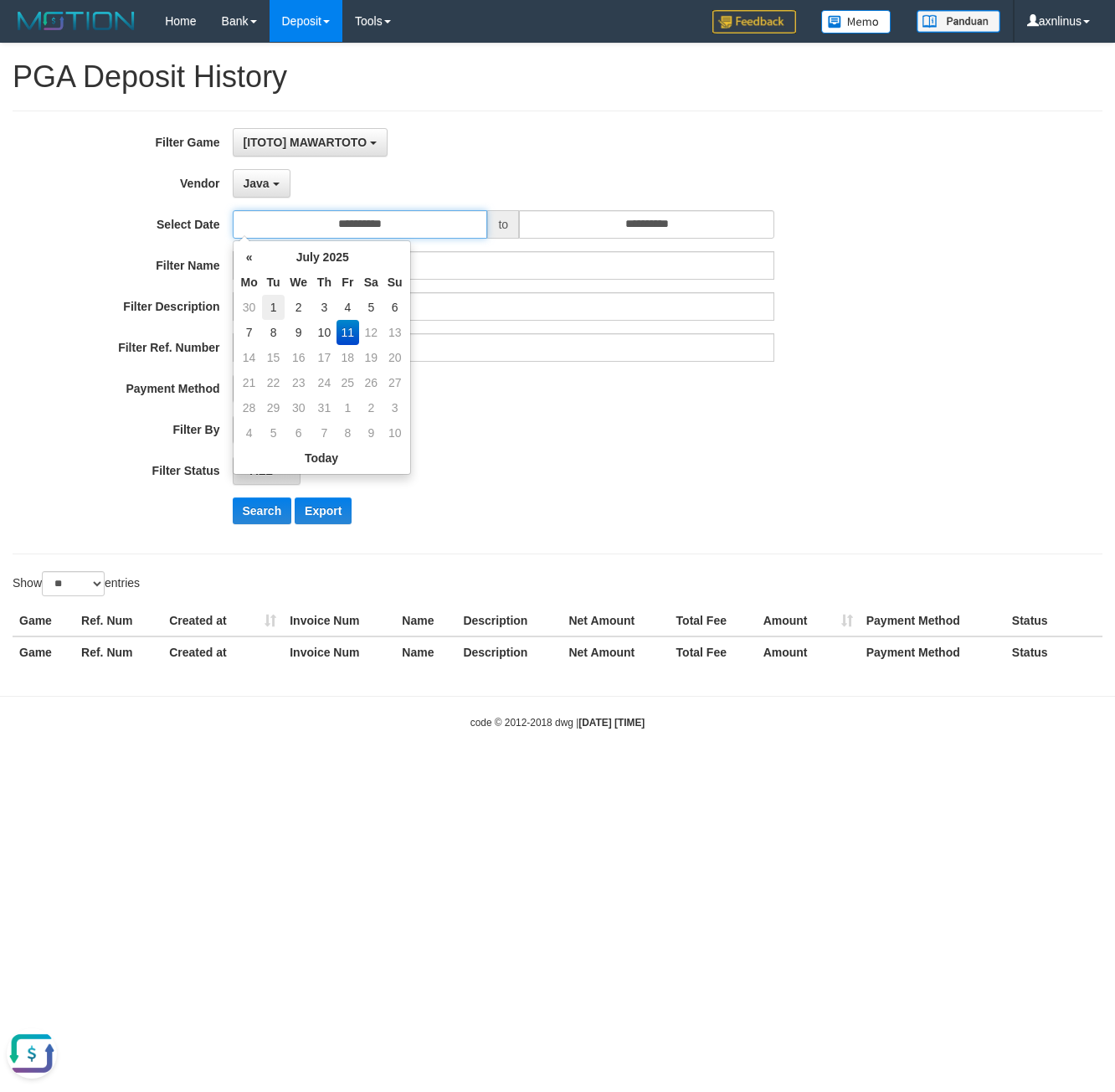 type on "**********" 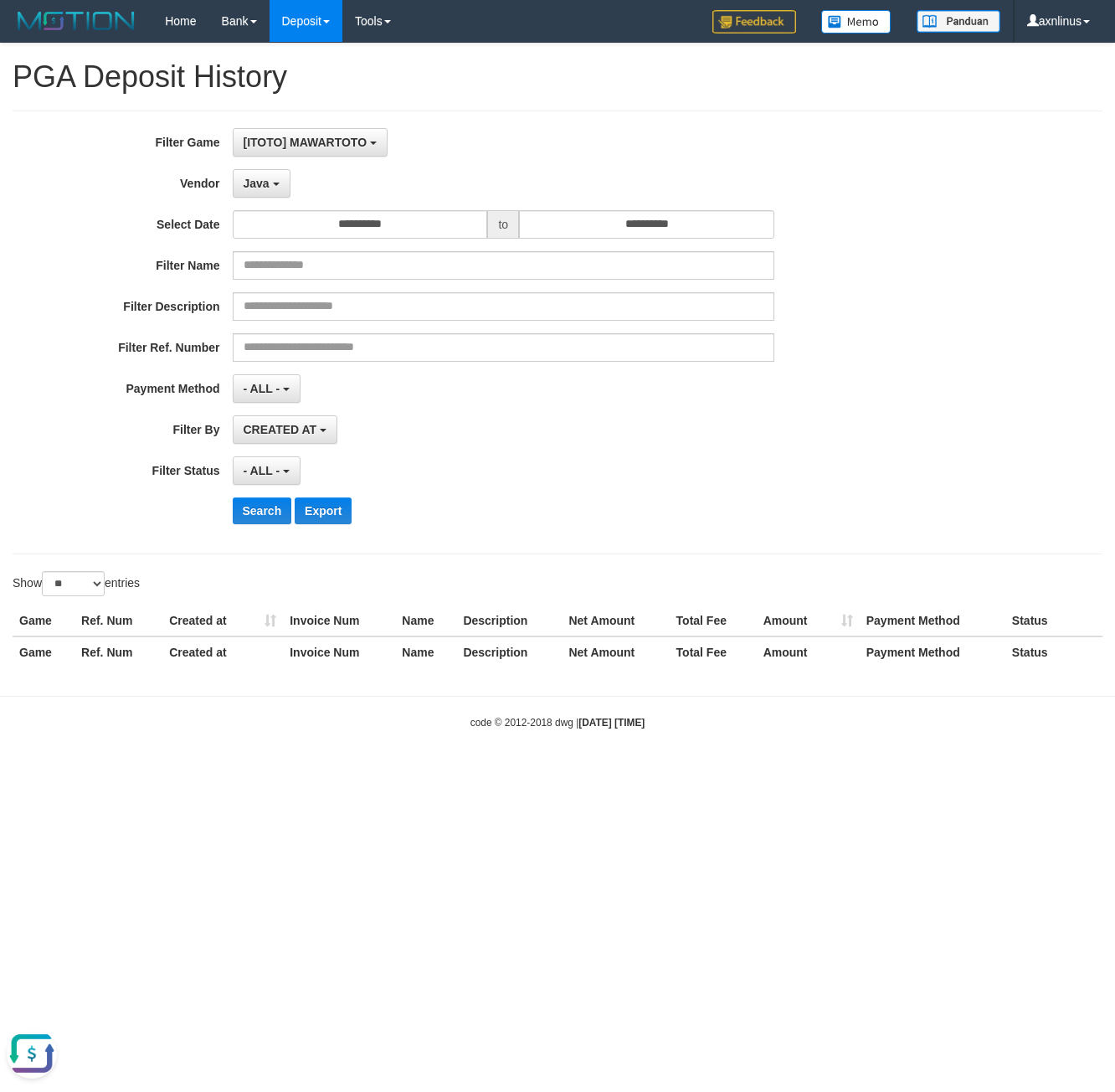 drag, startPoint x: 637, startPoint y: 468, endPoint x: 563, endPoint y: 373, distance: 120.4201 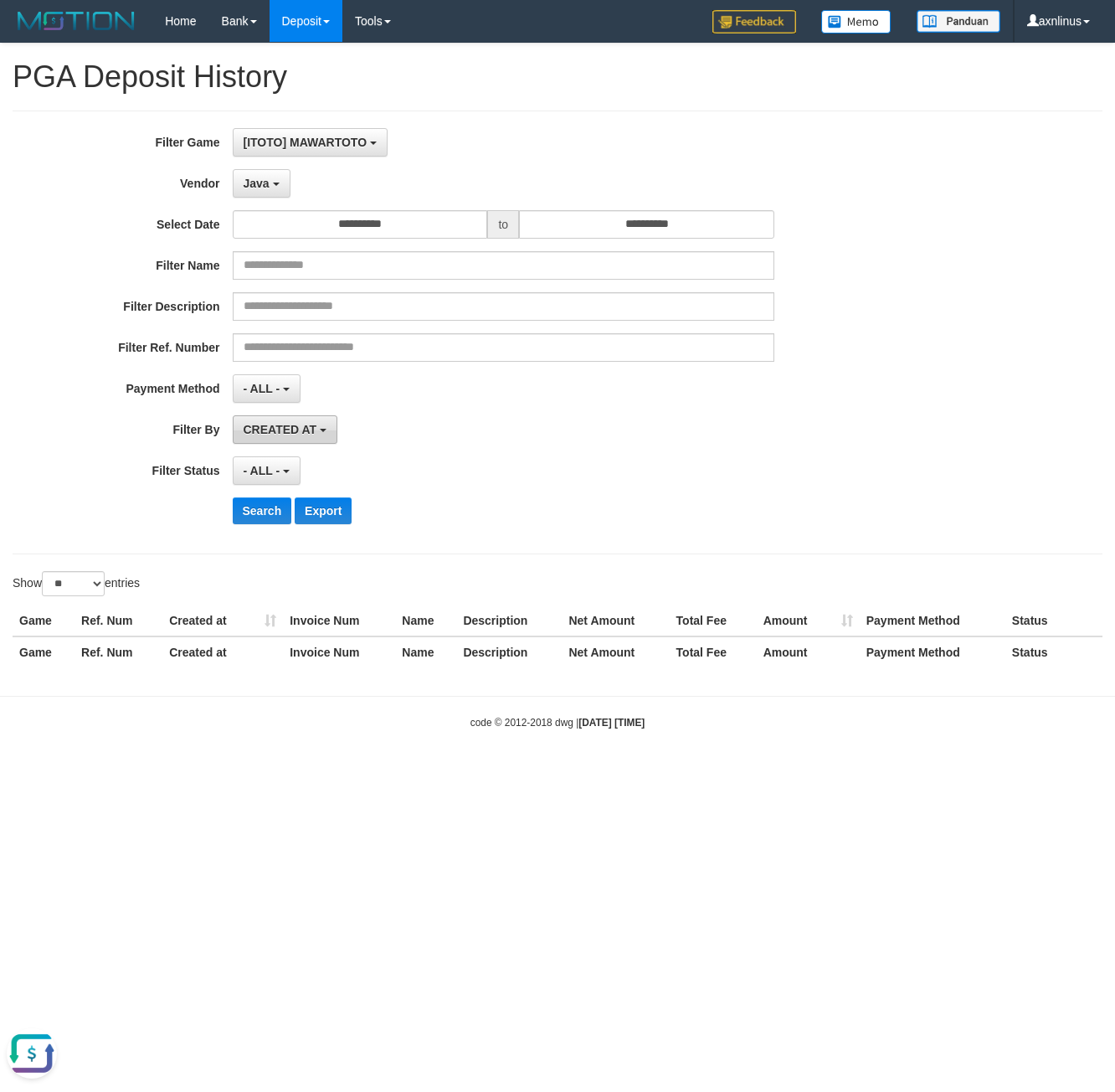 click on "CREATED AT" at bounding box center [280, 430] 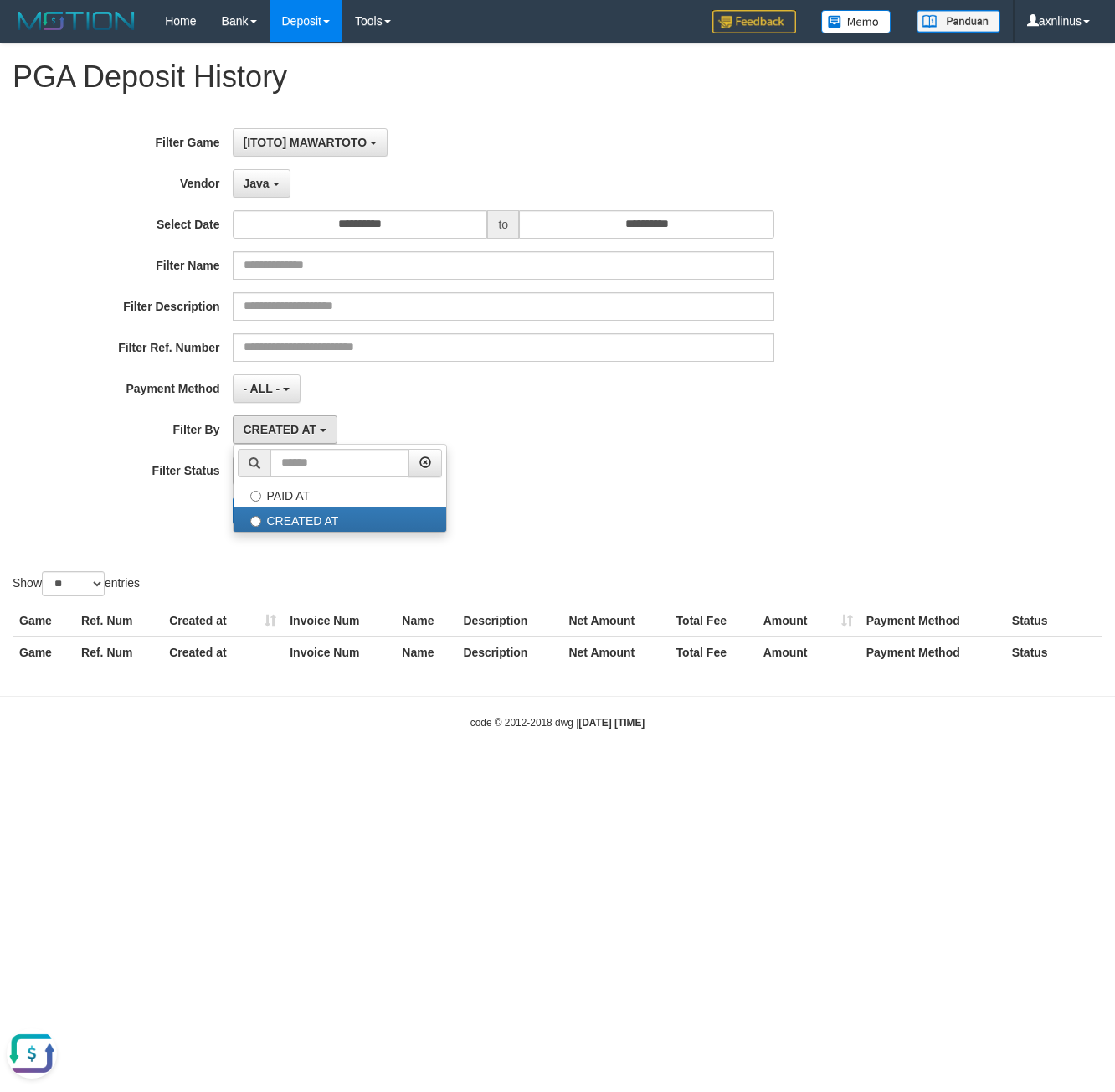 drag, startPoint x: 625, startPoint y: 375, endPoint x: 523, endPoint y: 375, distance: 102 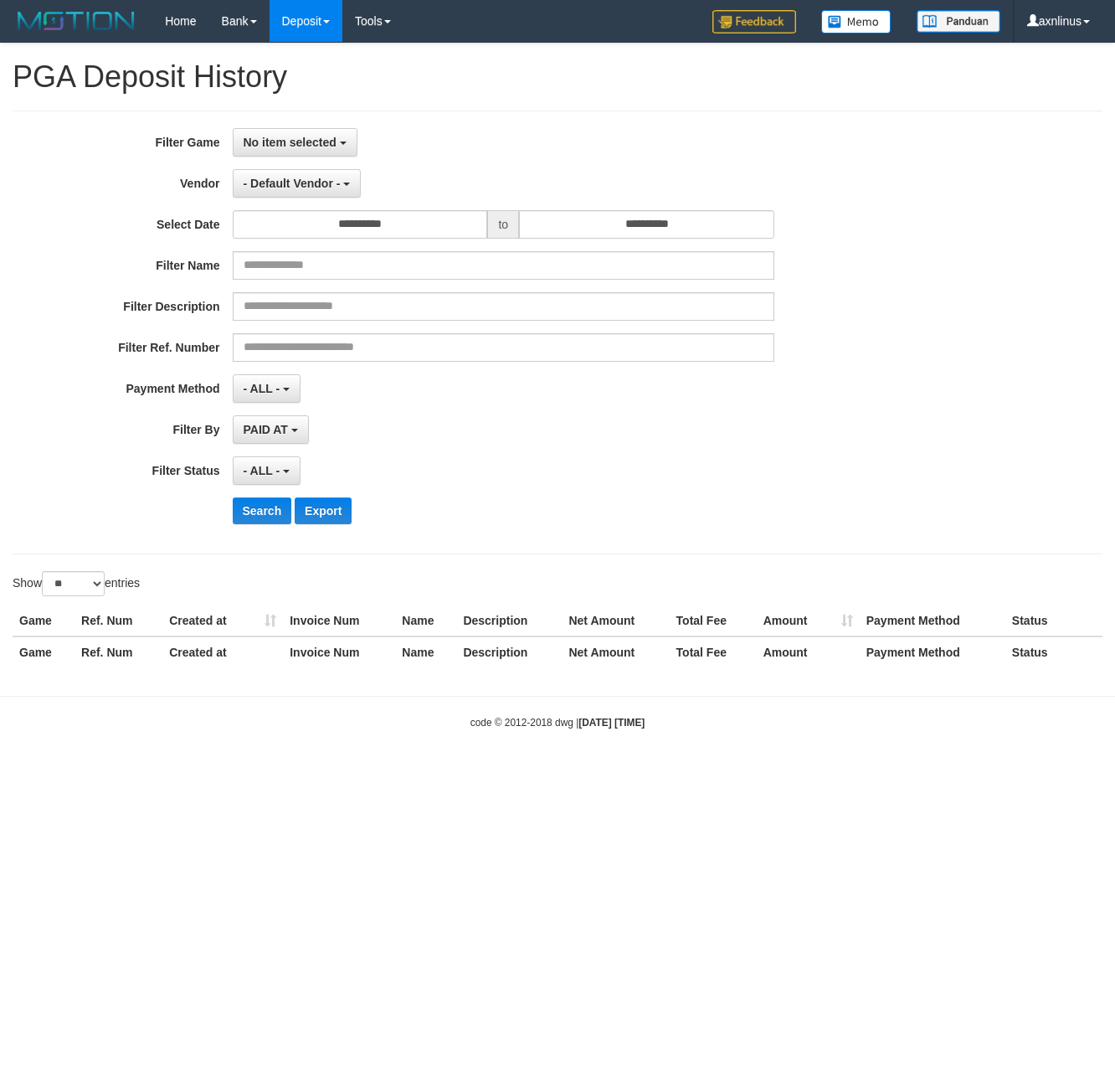 select 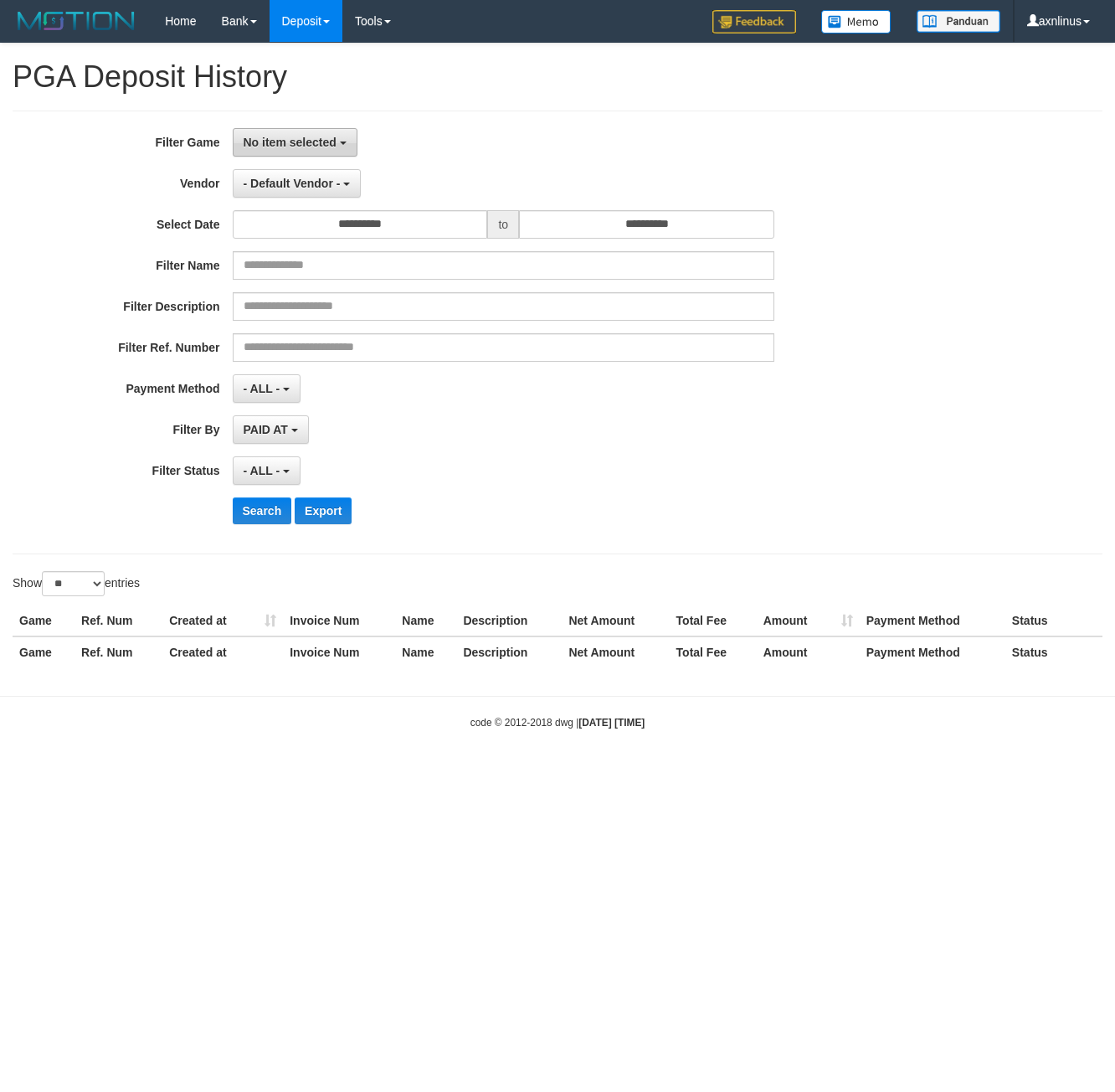 click on "No item selected" at bounding box center (290, 142) 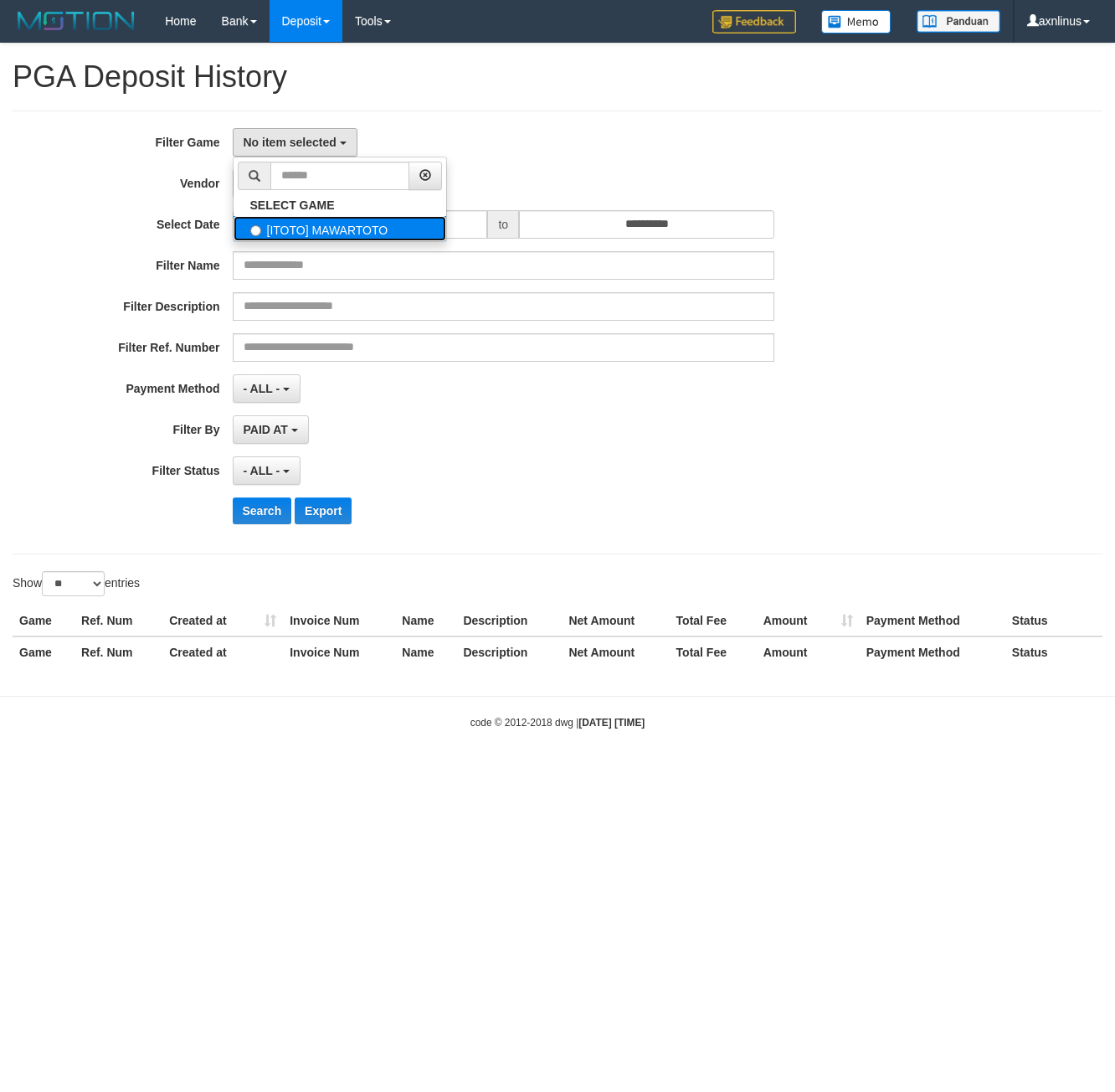 click on "[ITOTO] MAWARTOTO" at bounding box center [340, 229] 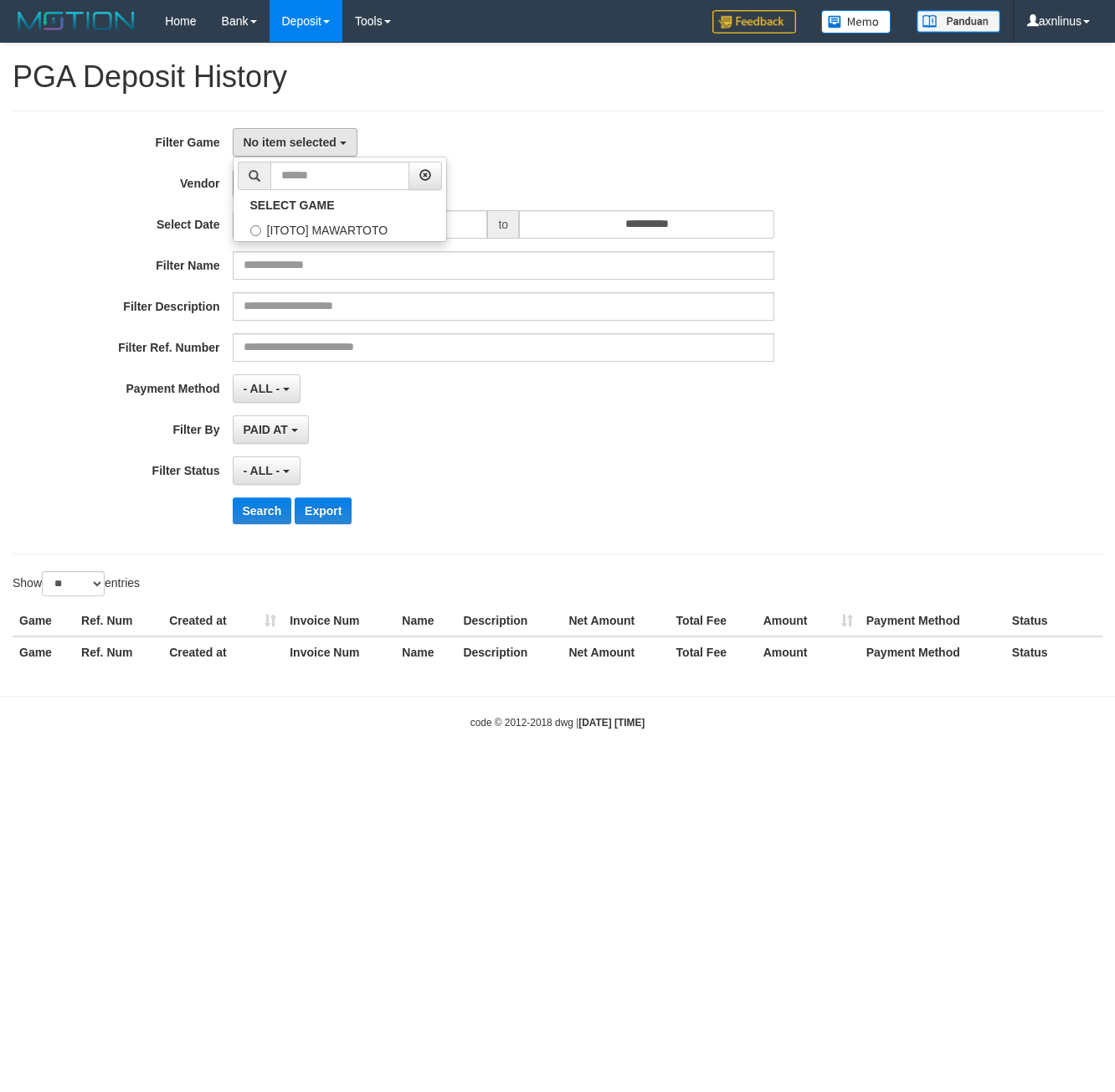 select on "***" 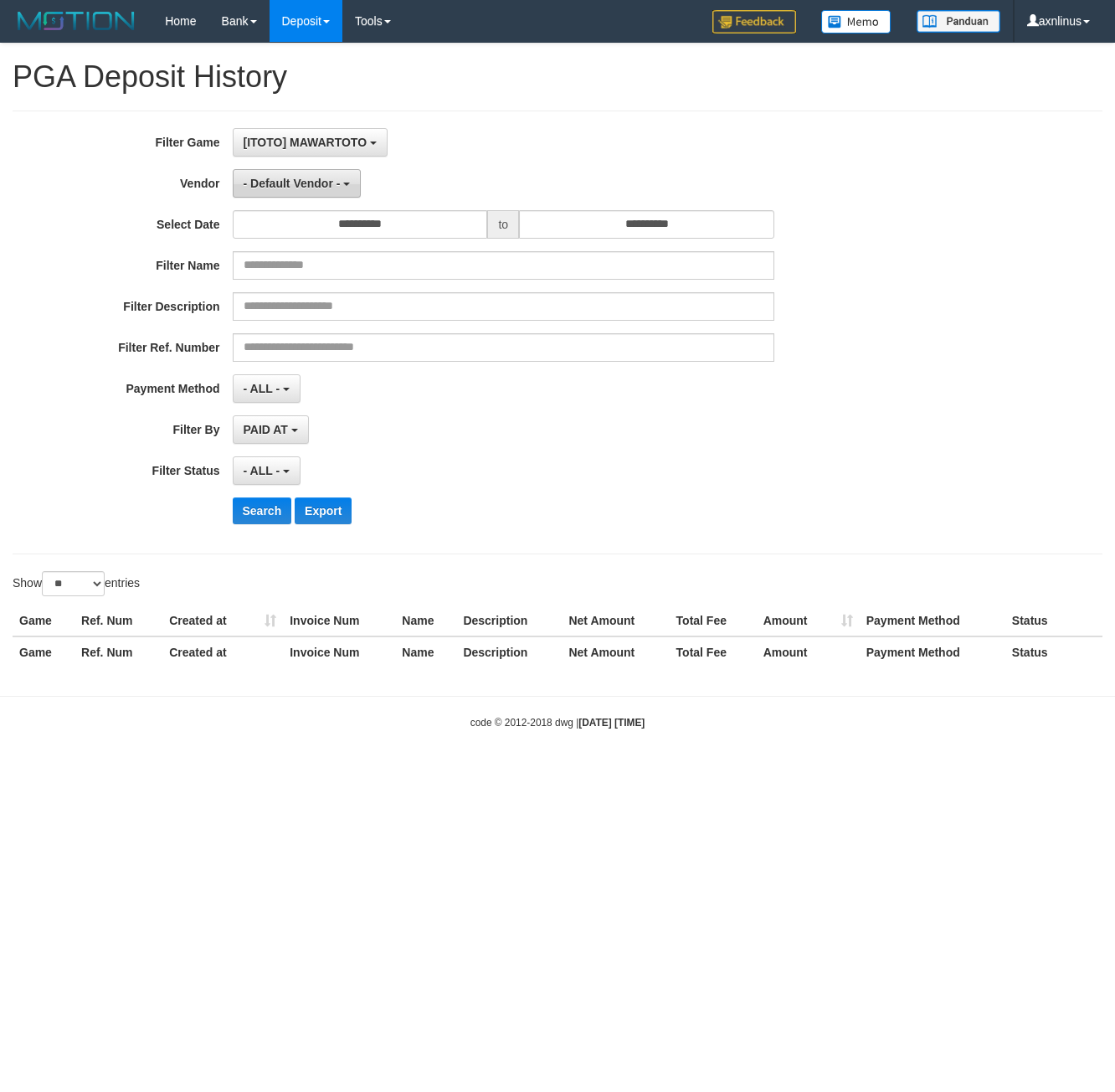 scroll, scrollTop: 15, scrollLeft: 0, axis: vertical 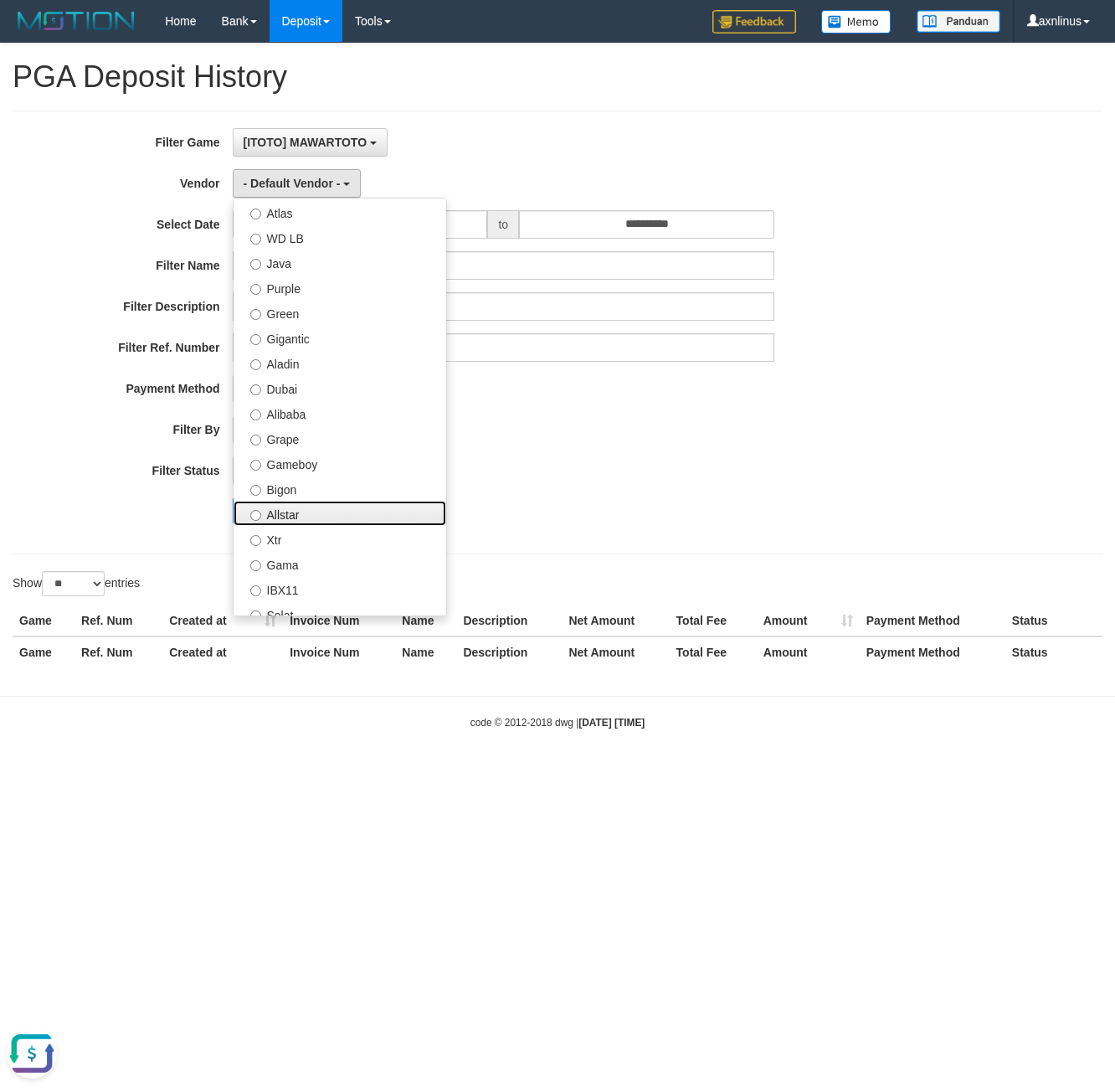 drag, startPoint x: 306, startPoint y: 511, endPoint x: 294, endPoint y: 497, distance: 18.439089 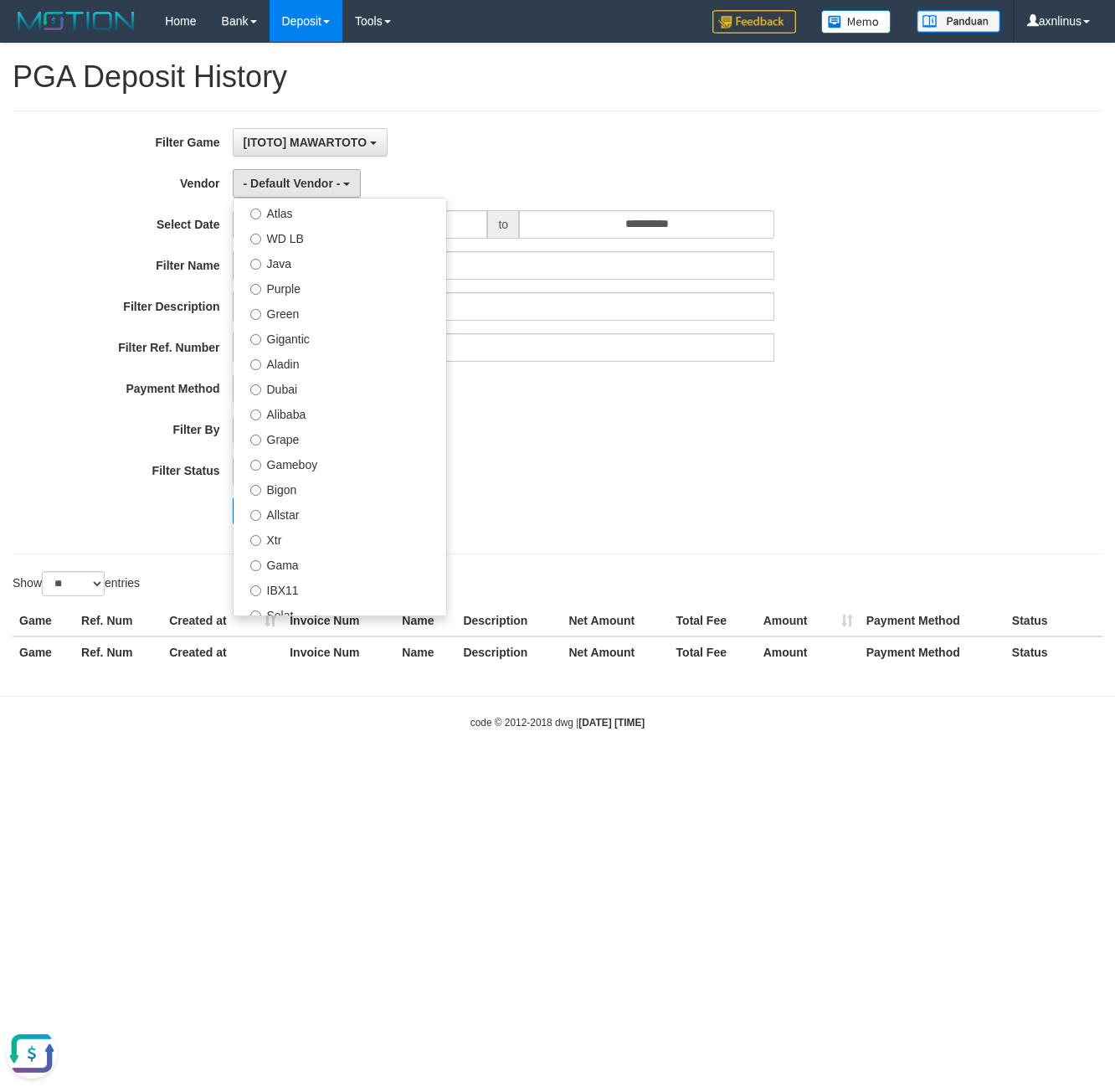 select on "**********" 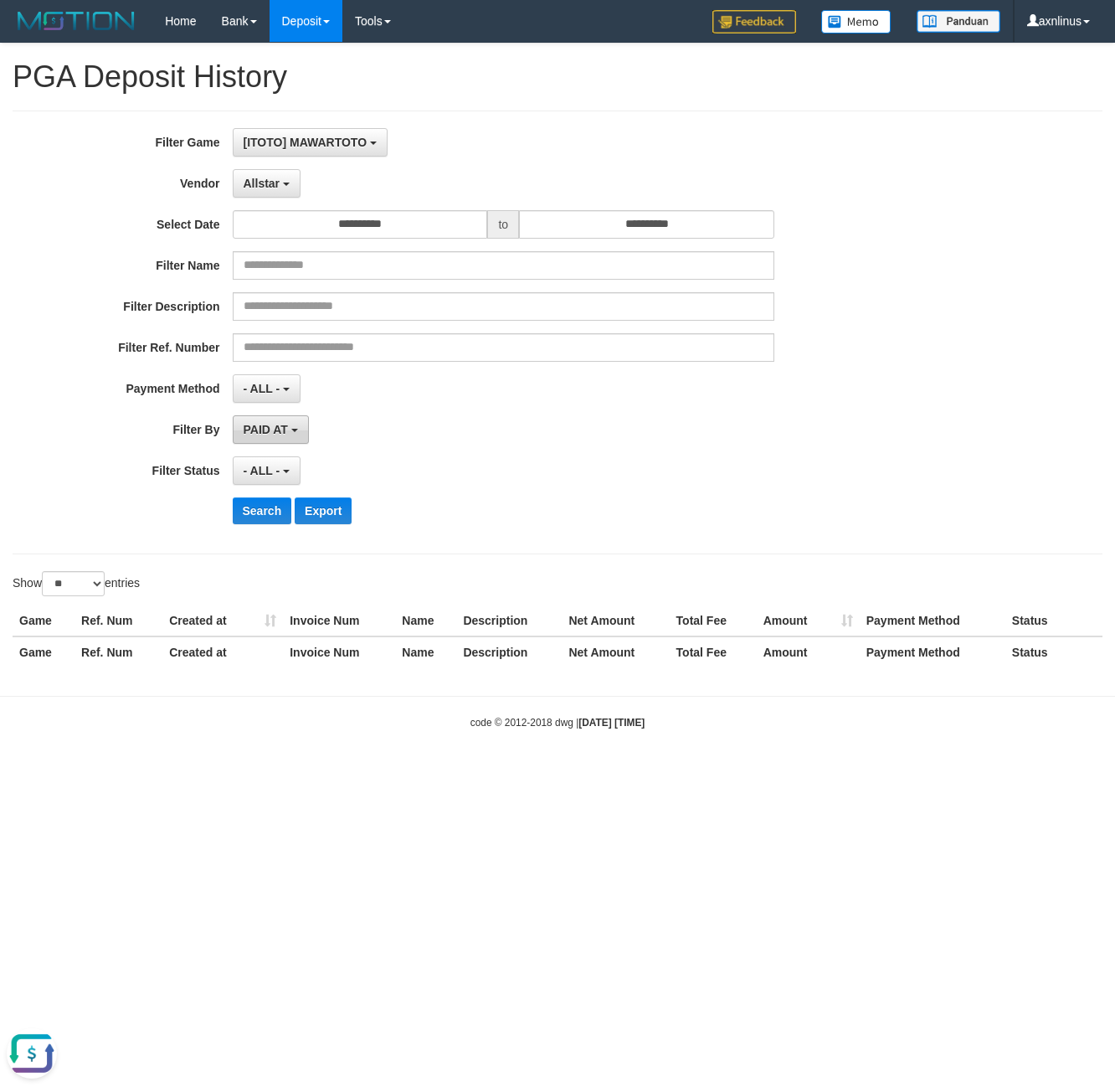 drag, startPoint x: 282, startPoint y: 431, endPoint x: 310, endPoint y: 503, distance: 77.25283 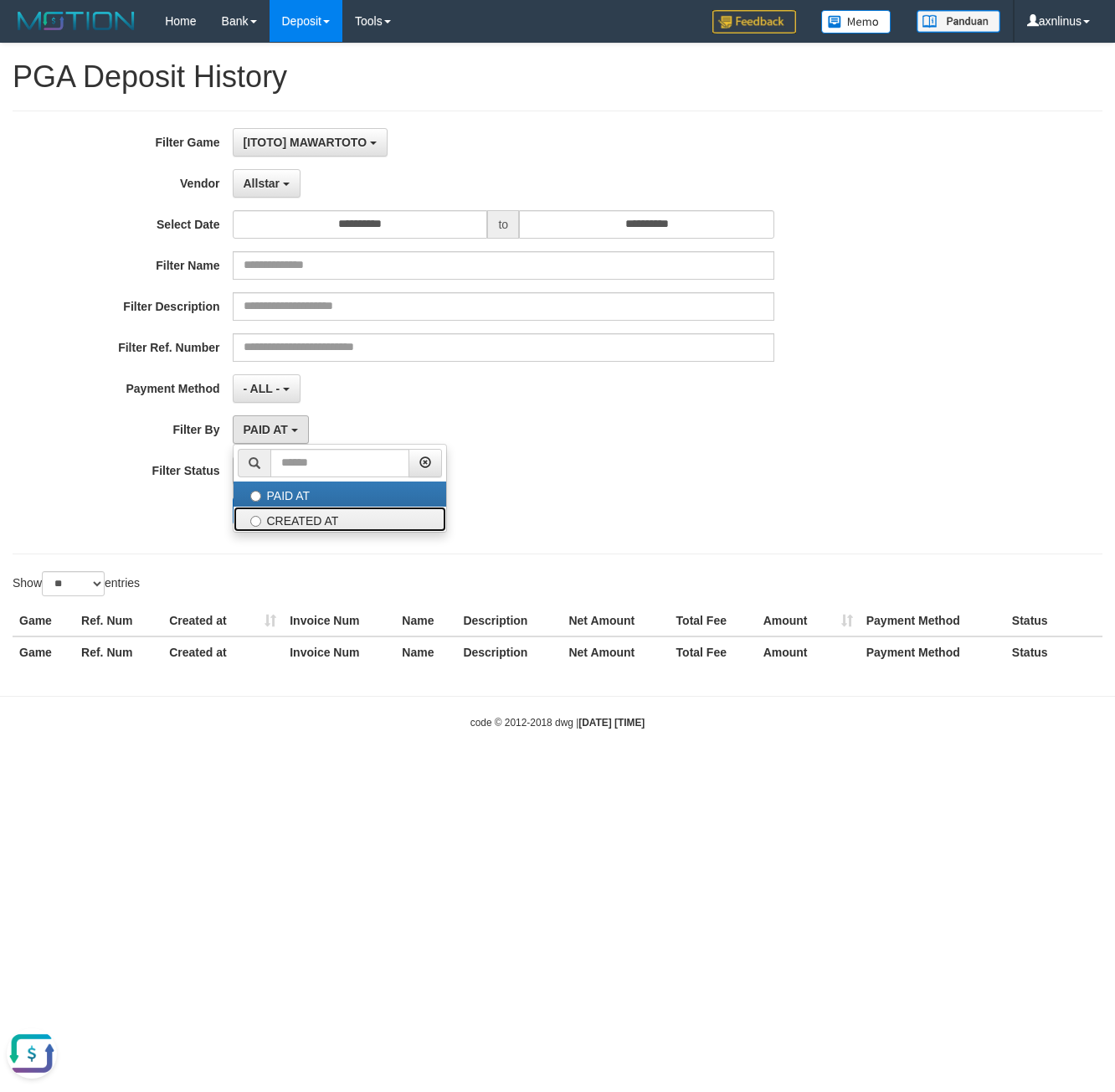 drag, startPoint x: 310, startPoint y: 519, endPoint x: 326, endPoint y: 362, distance: 157.81318 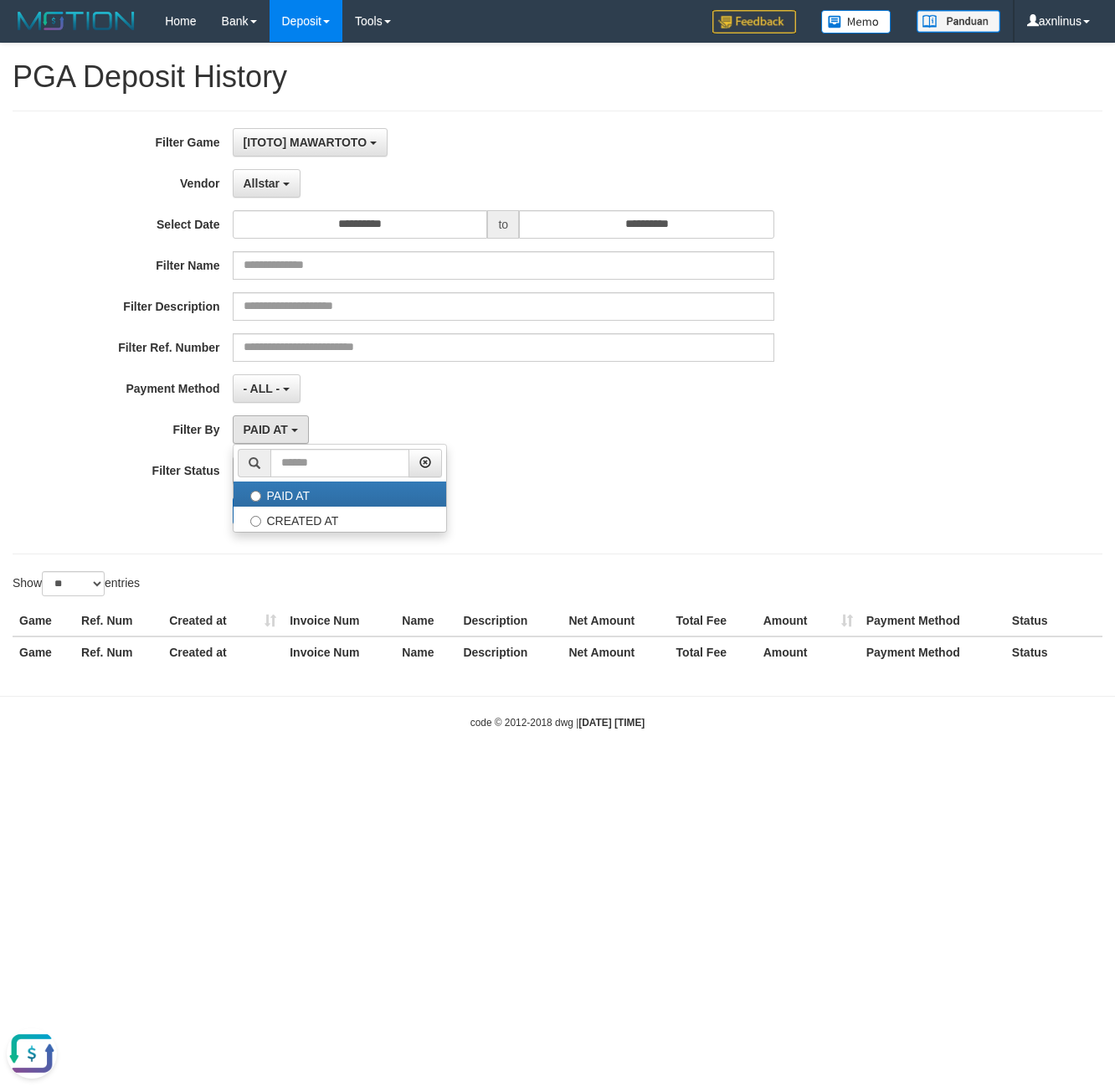 select on "*" 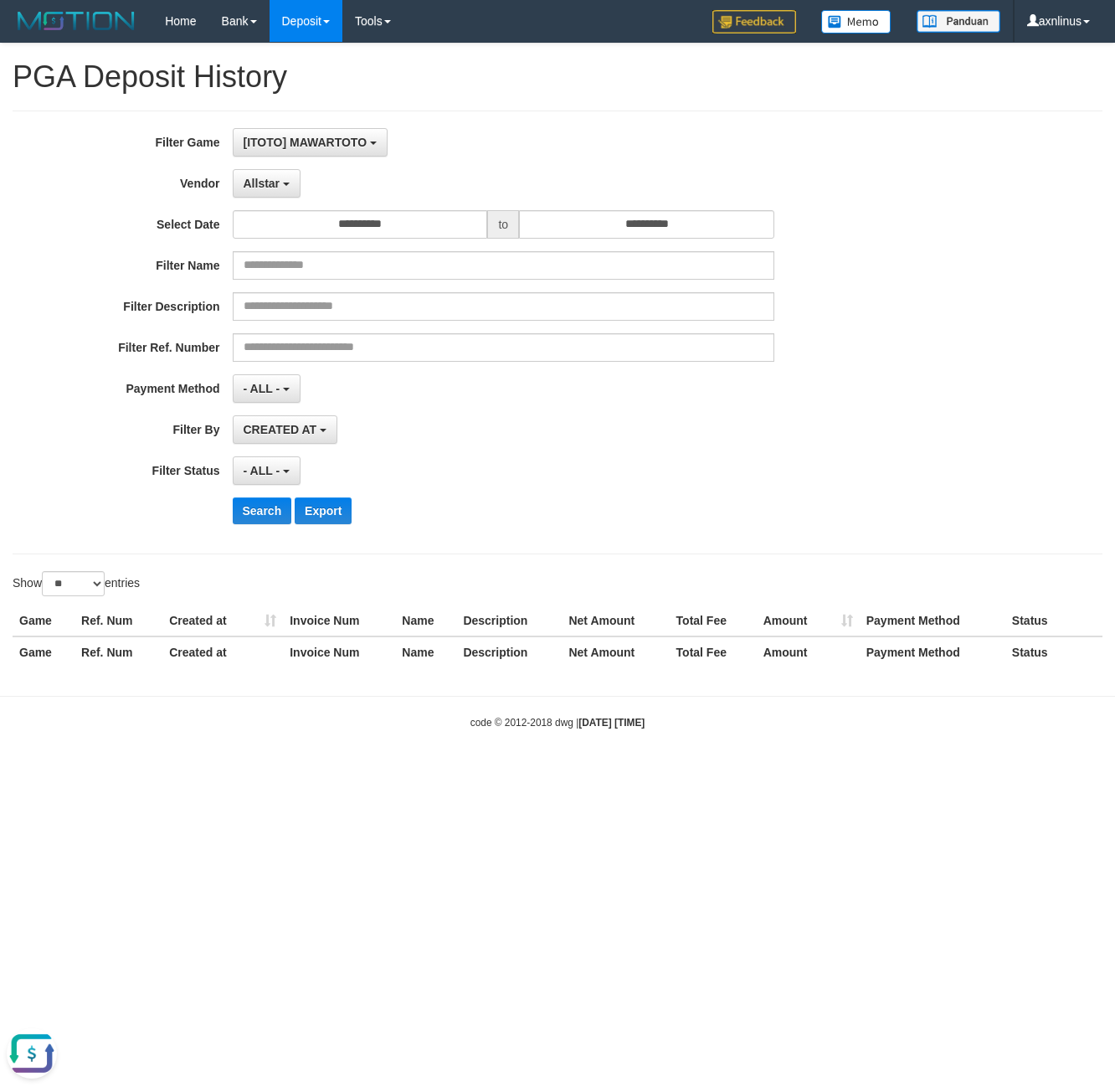 click on "**********" at bounding box center [465, 332] 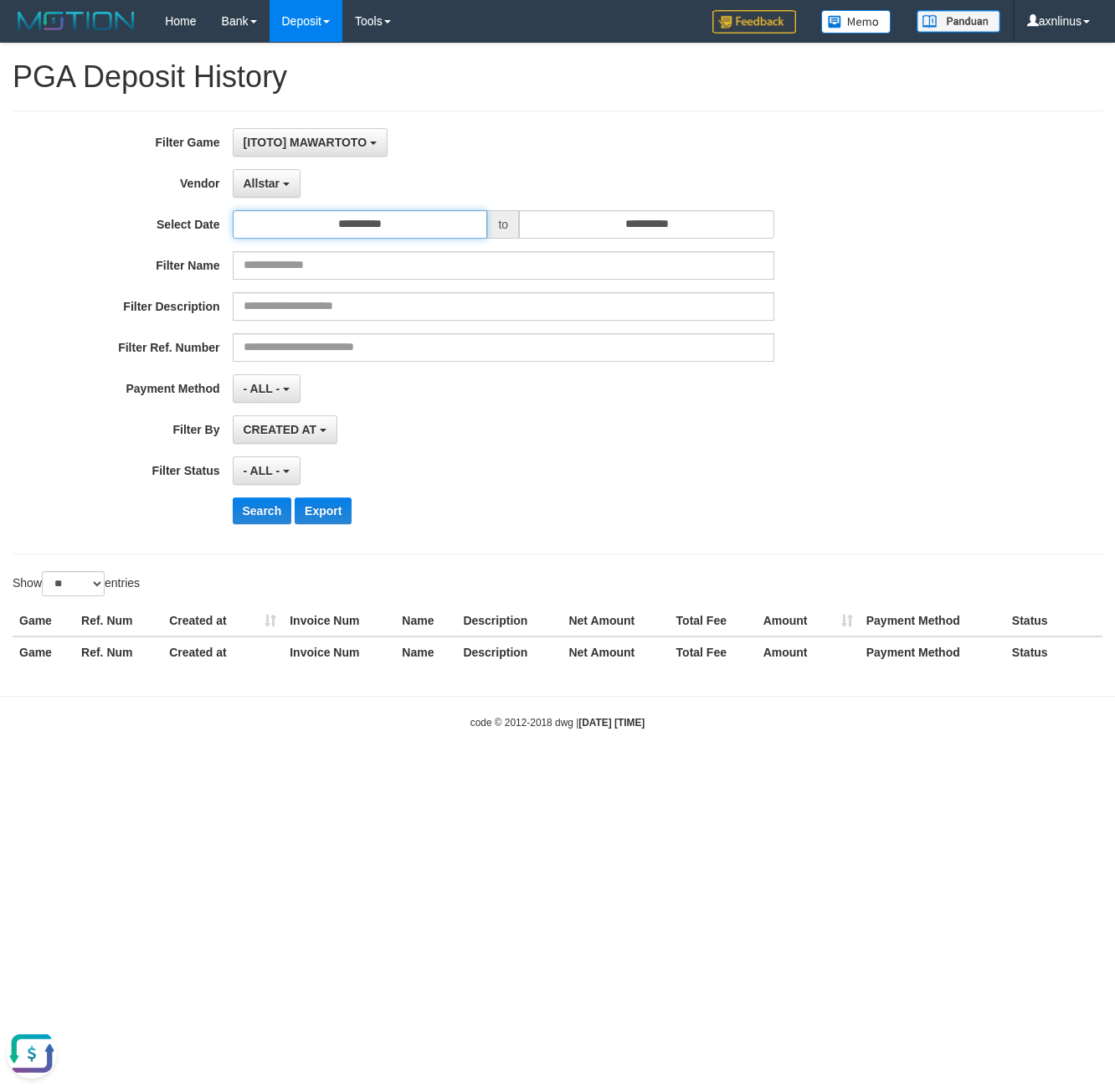 click on "**********" at bounding box center [360, 224] 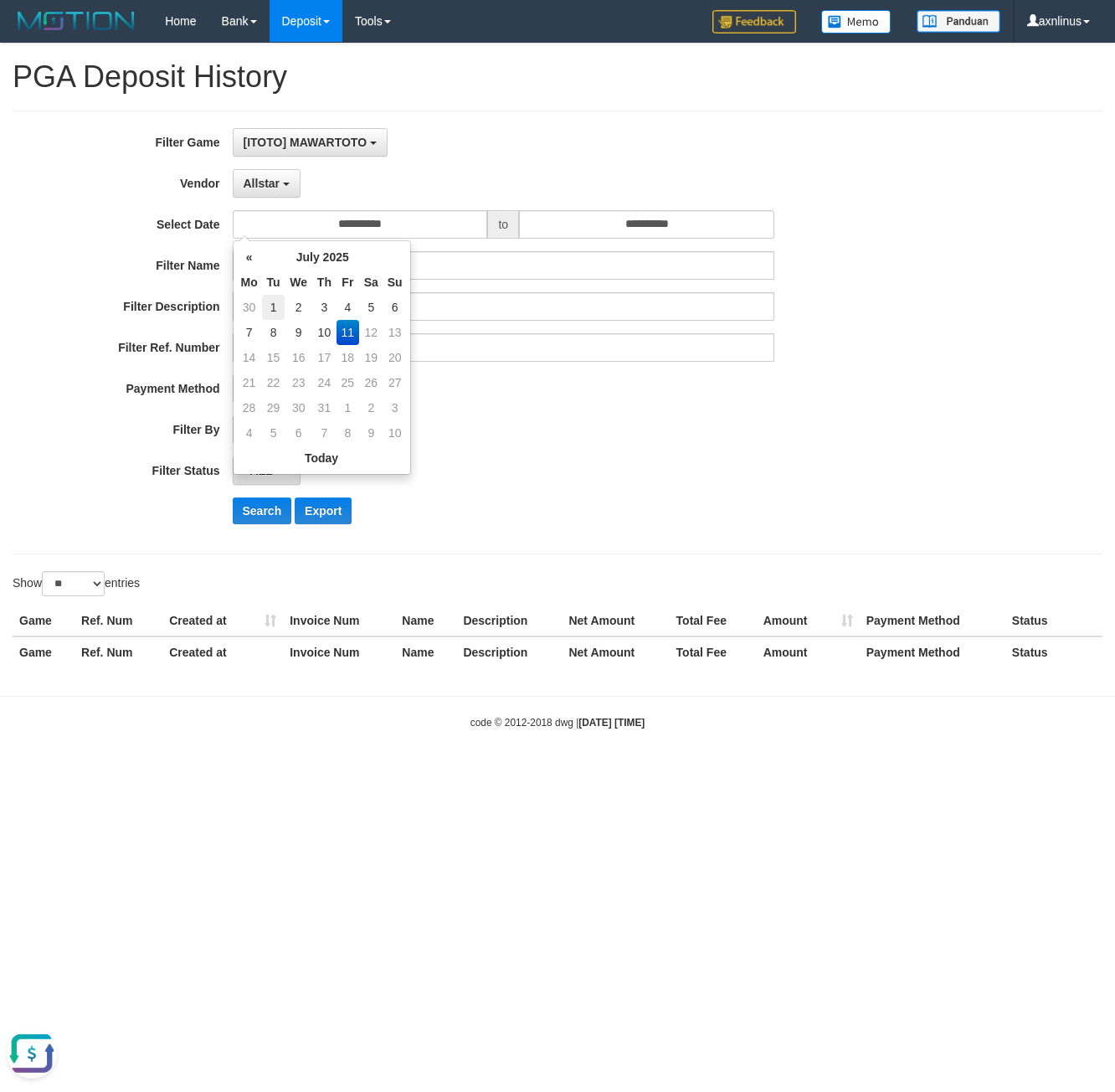 drag, startPoint x: 275, startPoint y: 305, endPoint x: 410, endPoint y: 398, distance: 163.93291 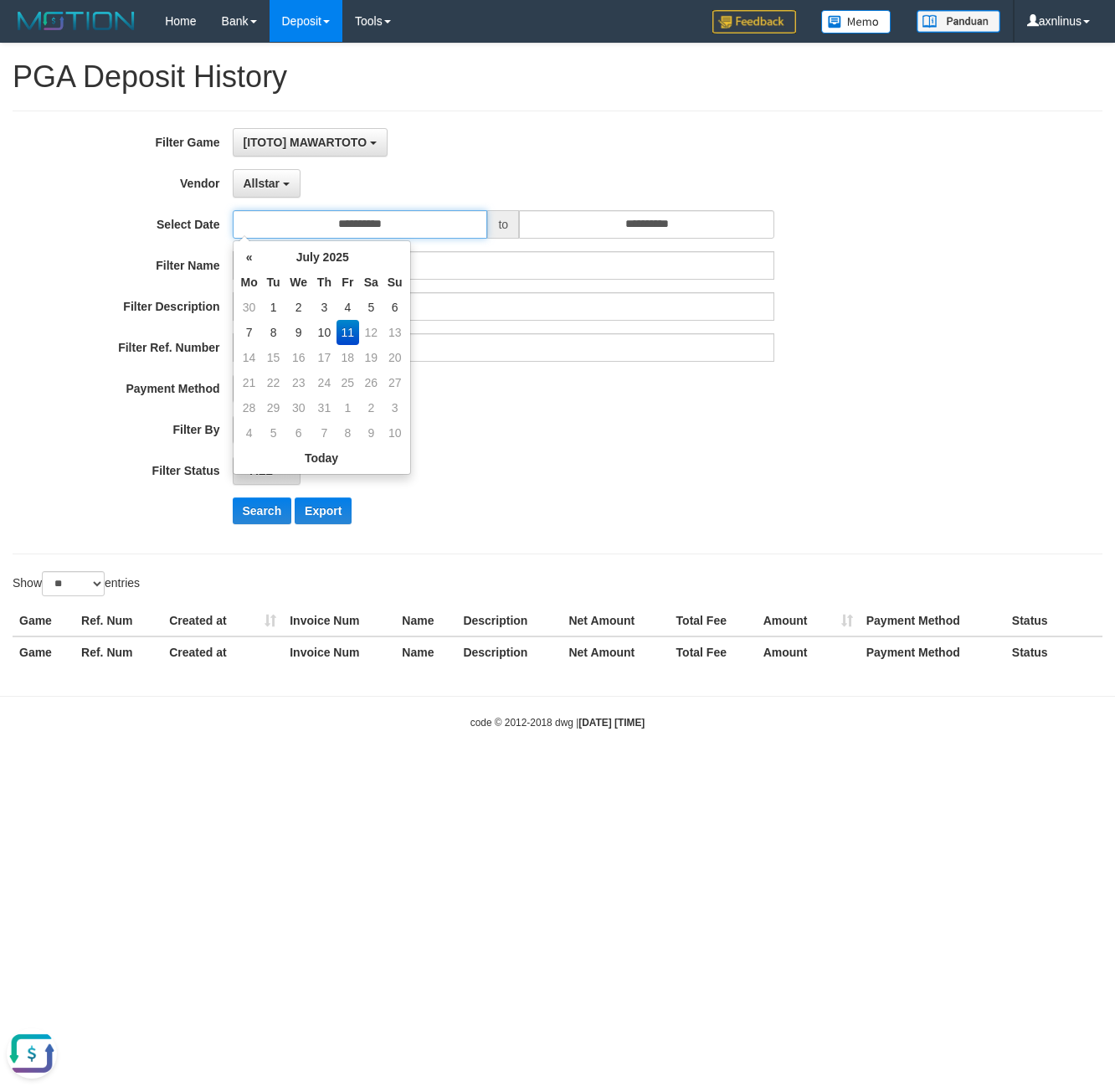type on "**********" 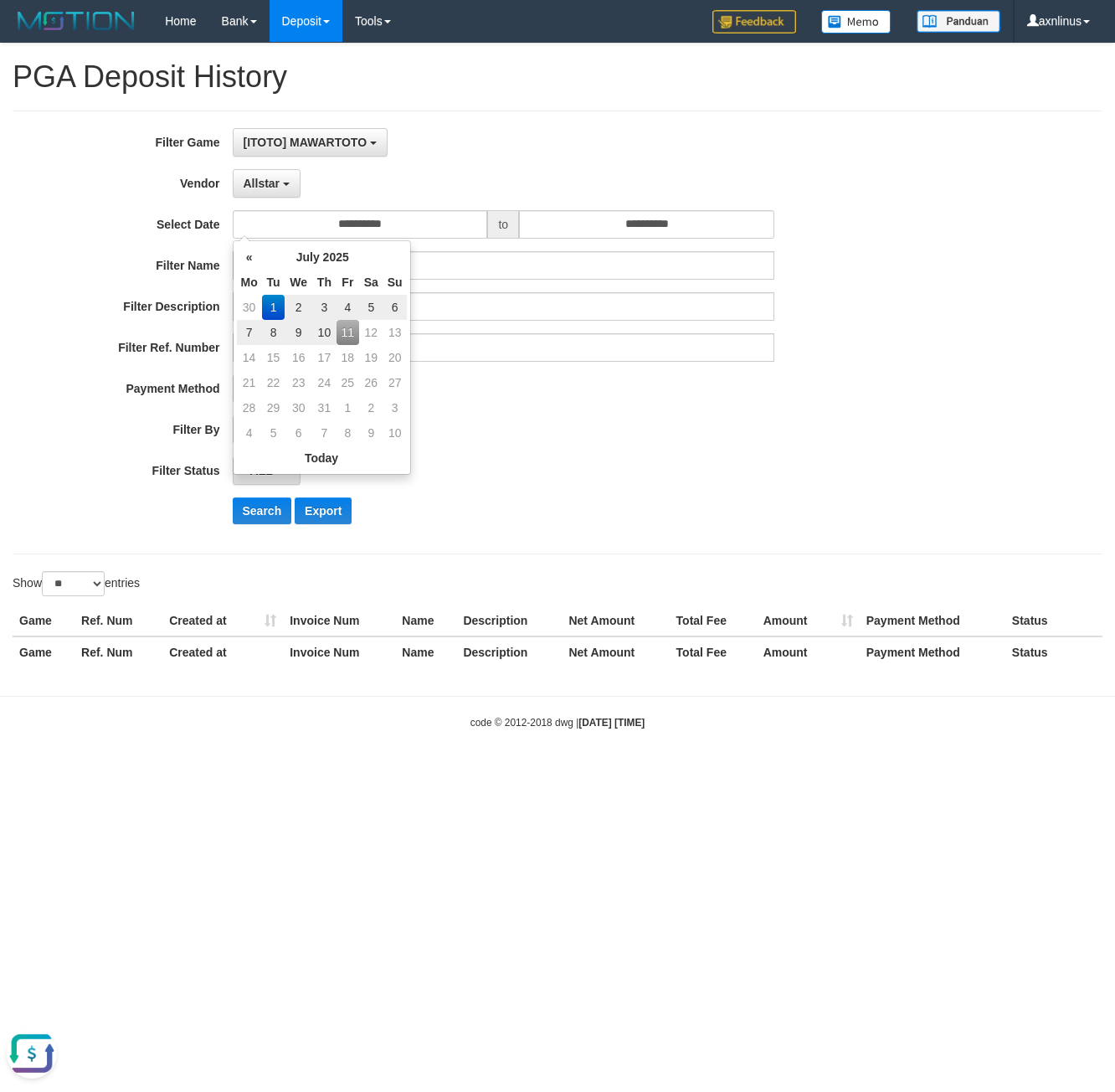 drag, startPoint x: 560, startPoint y: 463, endPoint x: 480, endPoint y: 379, distance: 116 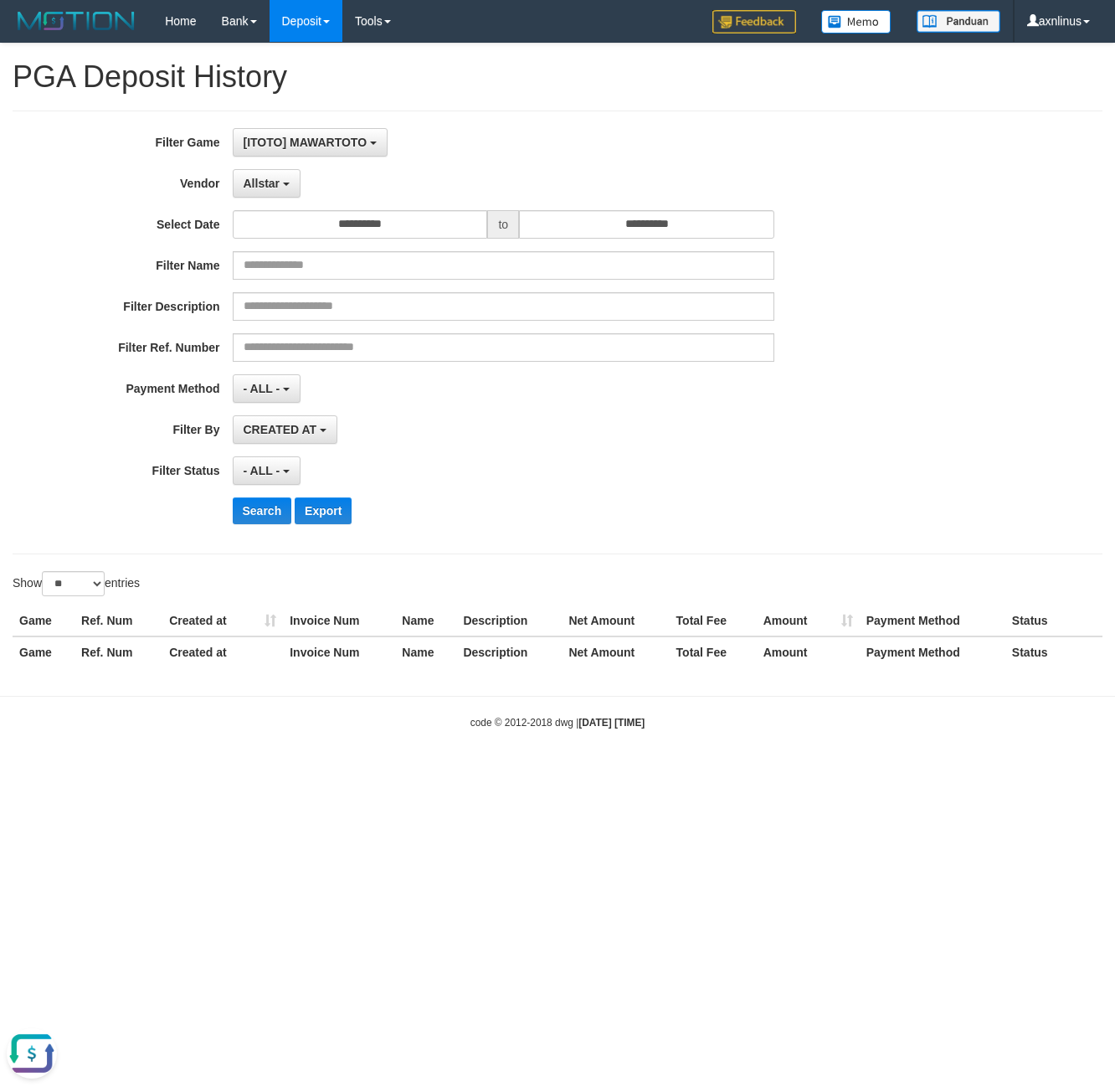 click on "**********" at bounding box center (465, 332) 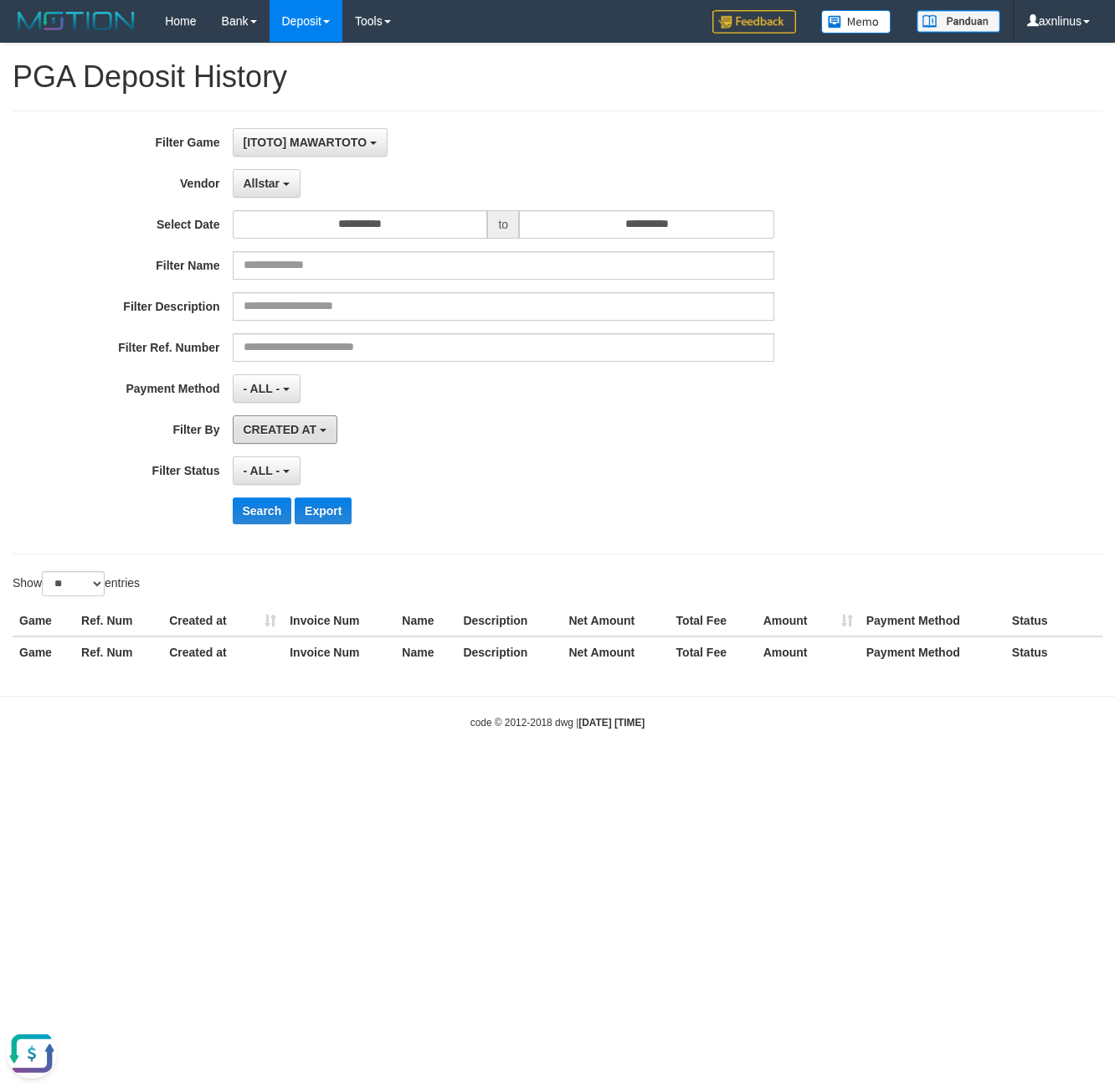 drag, startPoint x: 311, startPoint y: 430, endPoint x: 329, endPoint y: 461, distance: 35.846897 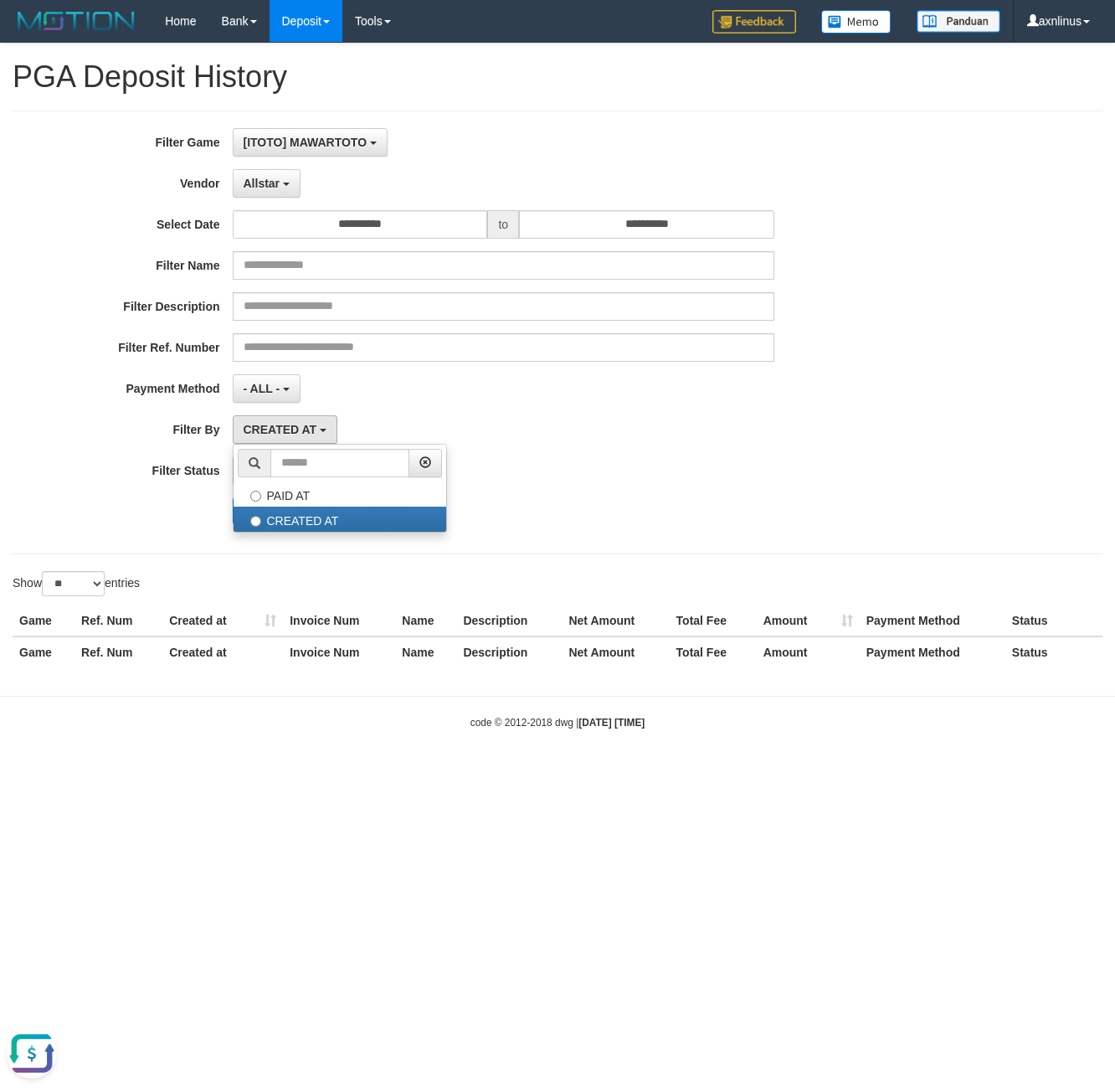 drag, startPoint x: 494, startPoint y: 404, endPoint x: 422, endPoint y: 404, distance: 72 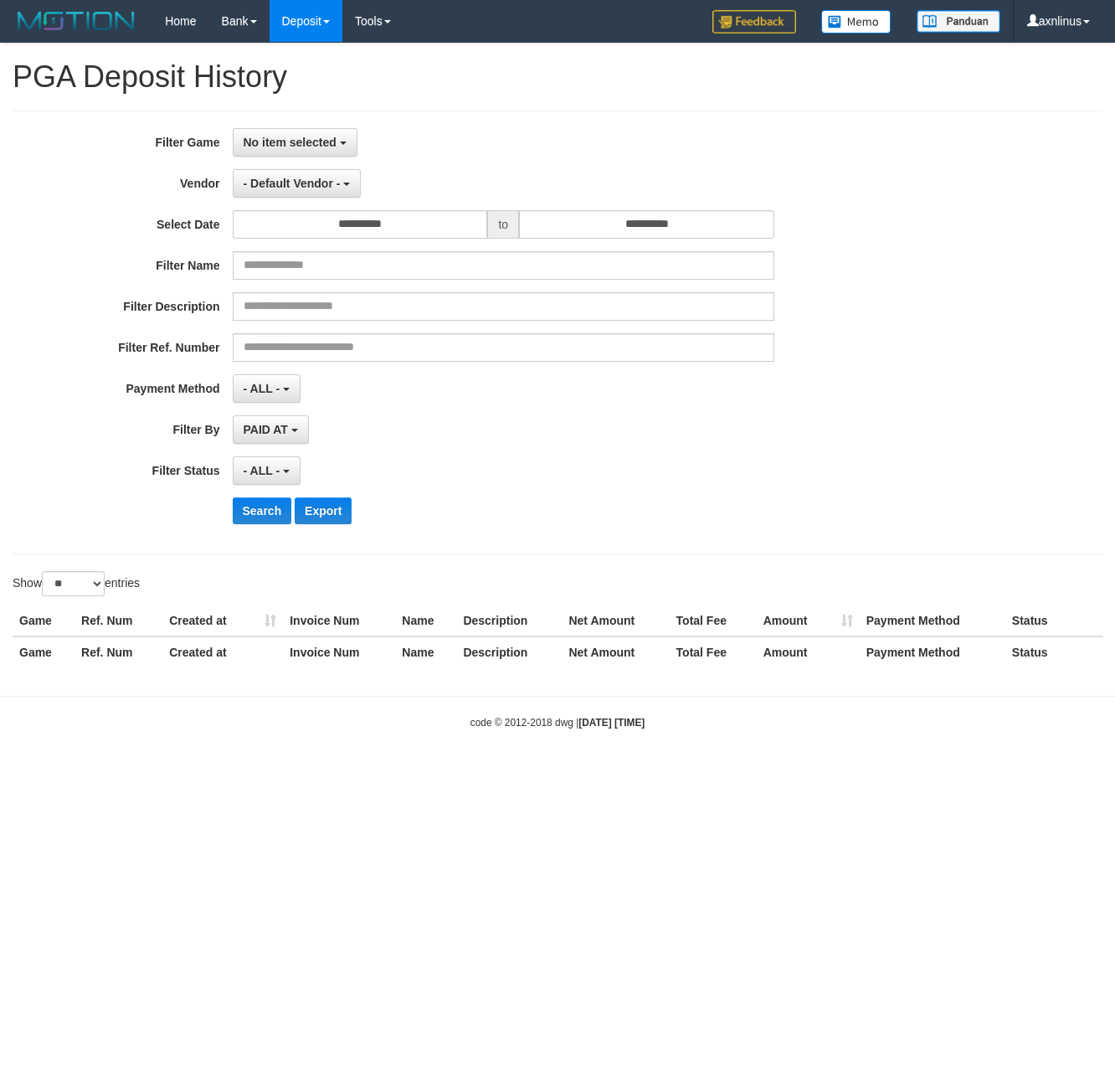 select 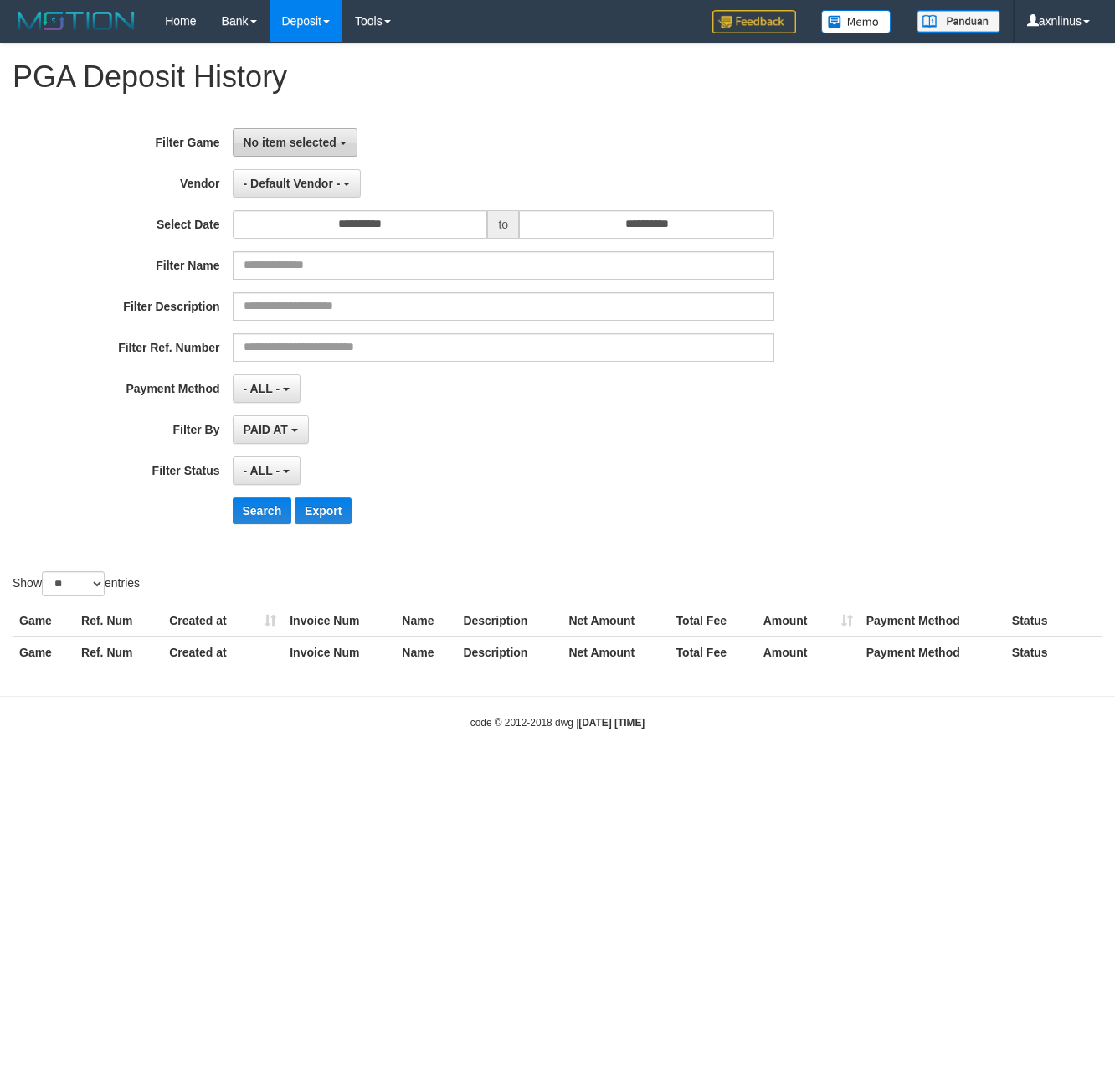 click on "No item selected" at bounding box center [295, 142] 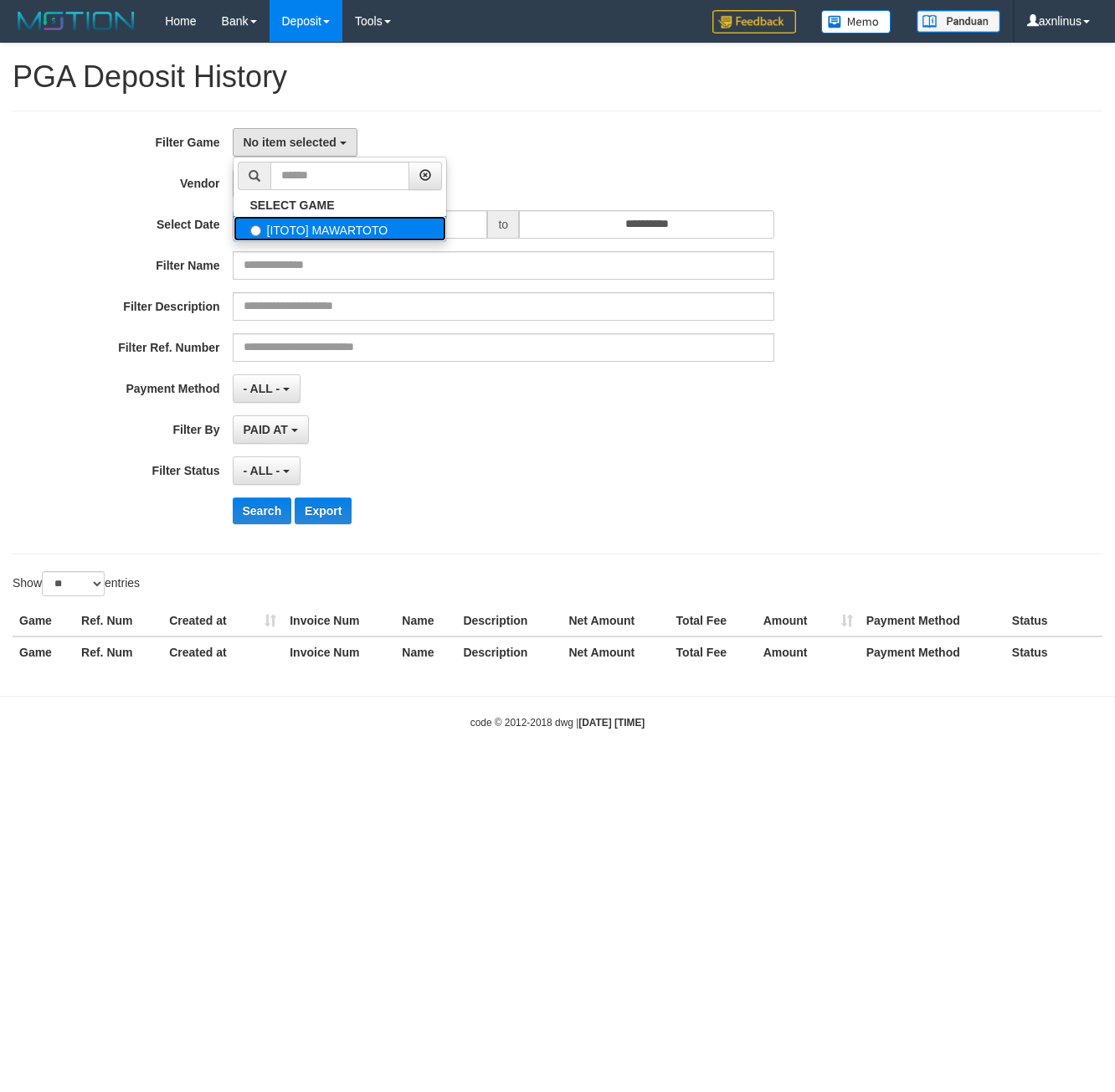 drag, startPoint x: 335, startPoint y: 218, endPoint x: 328, endPoint y: 201, distance: 18.384776 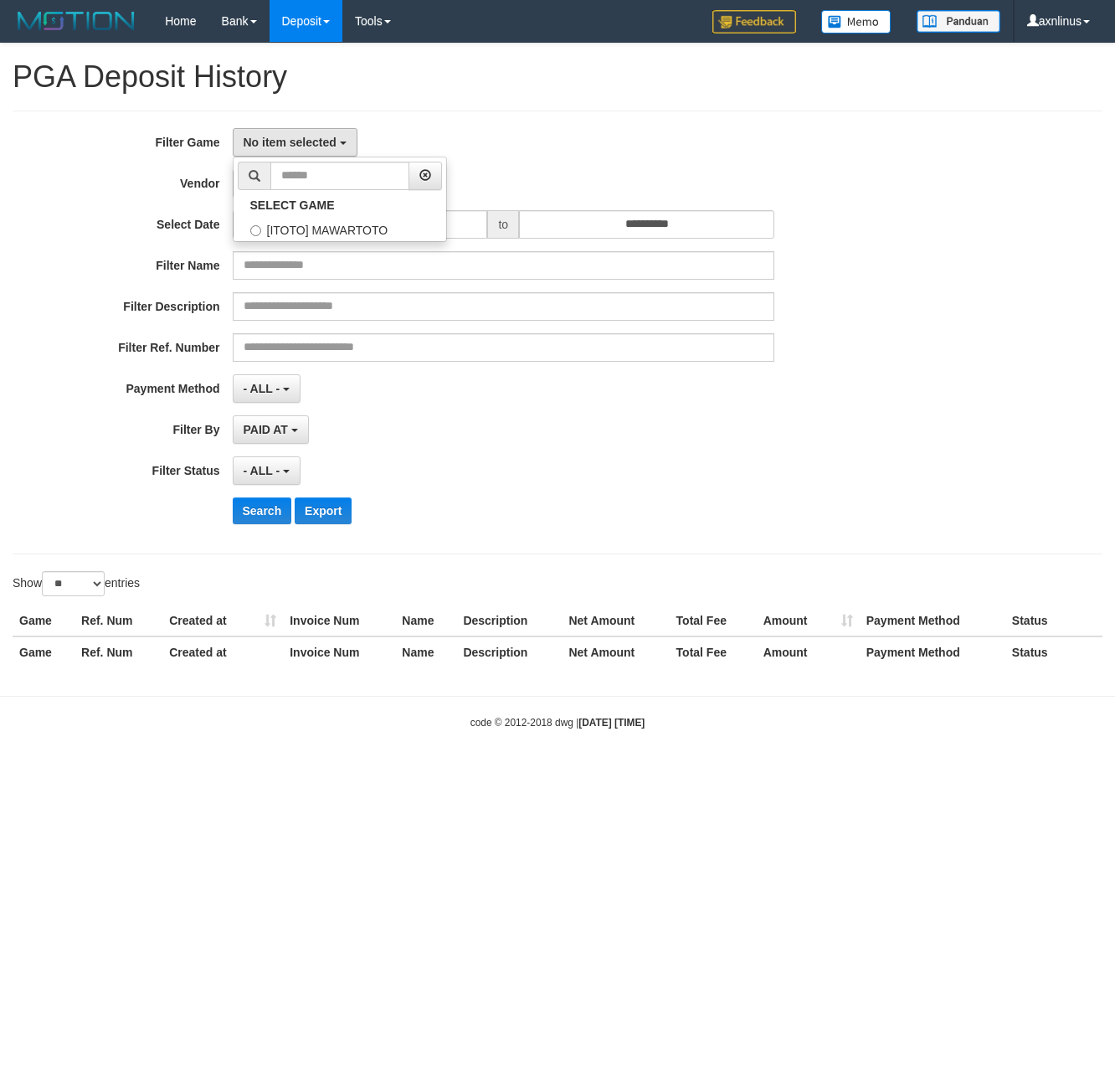select on "***" 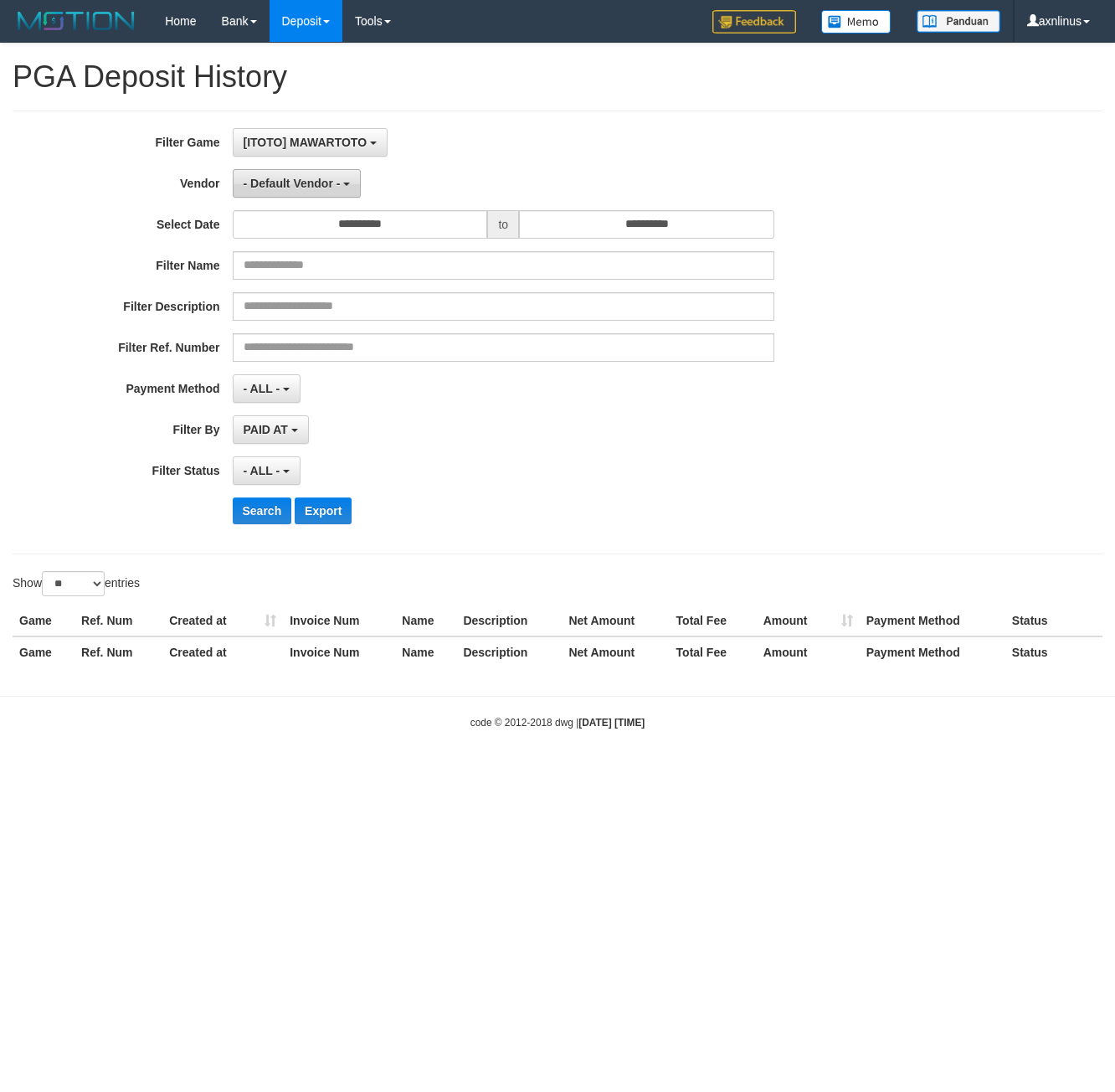 scroll, scrollTop: 15, scrollLeft: 0, axis: vertical 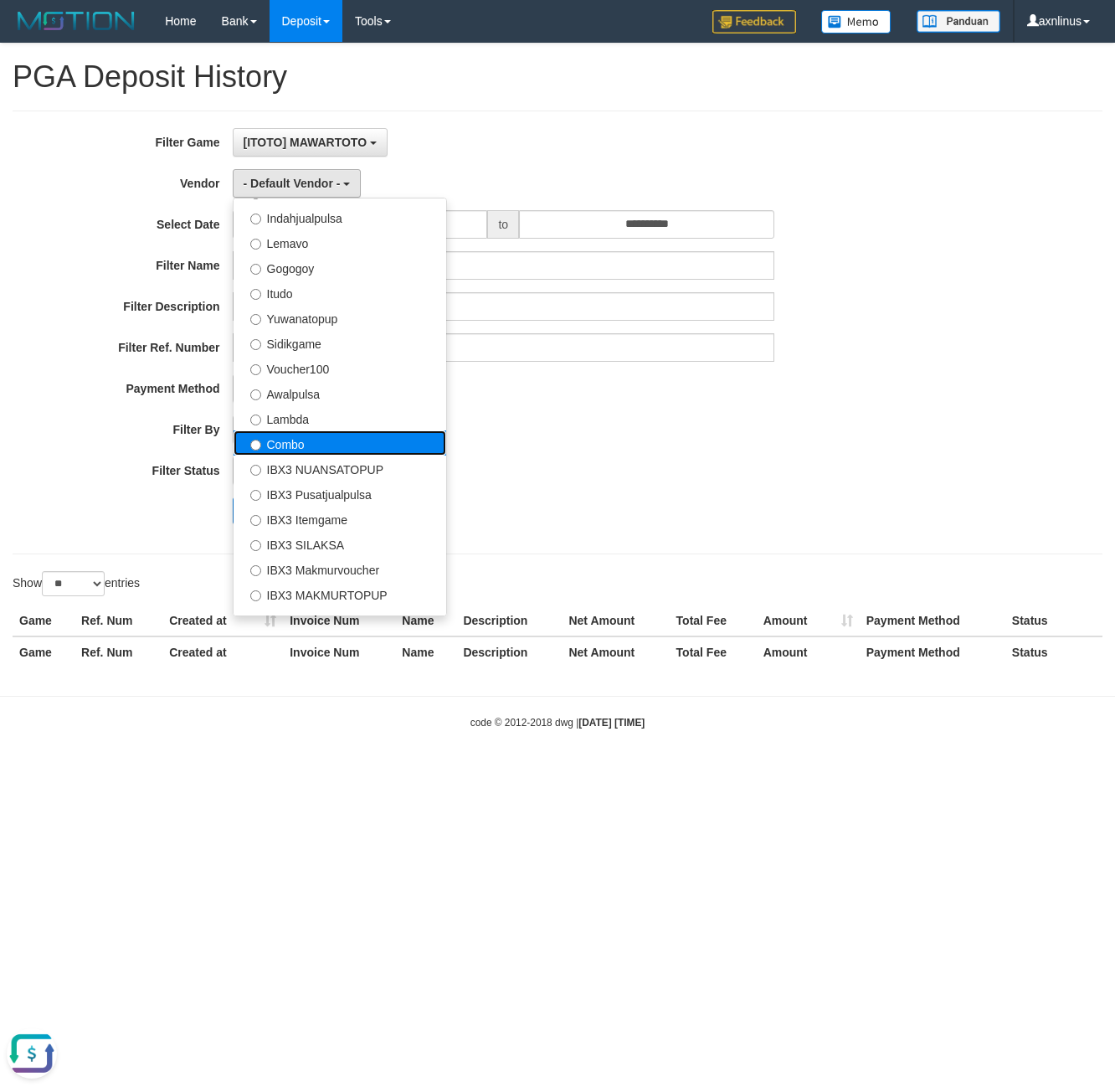 click on "Combo" at bounding box center (340, 443) 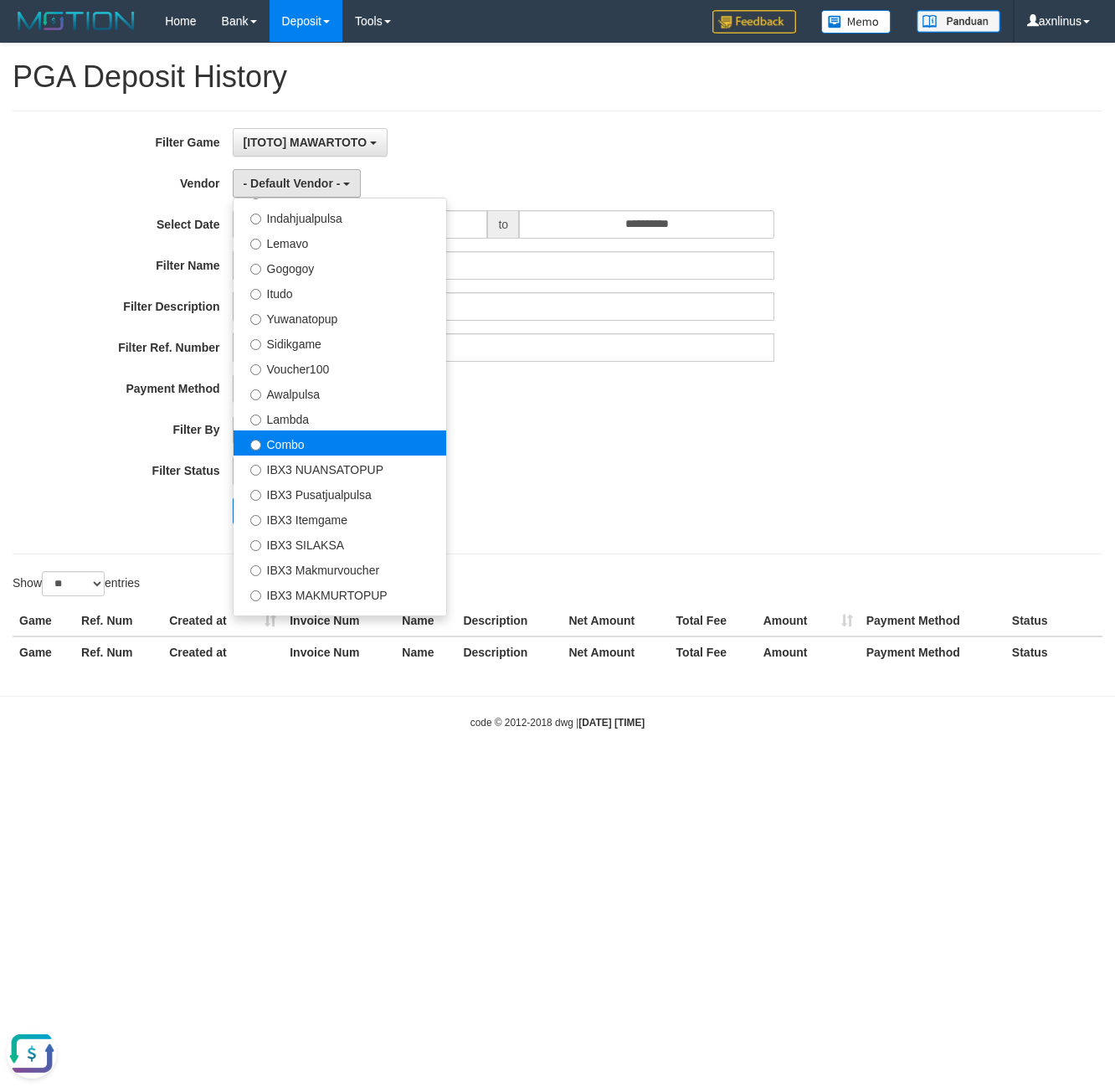 select on "**********" 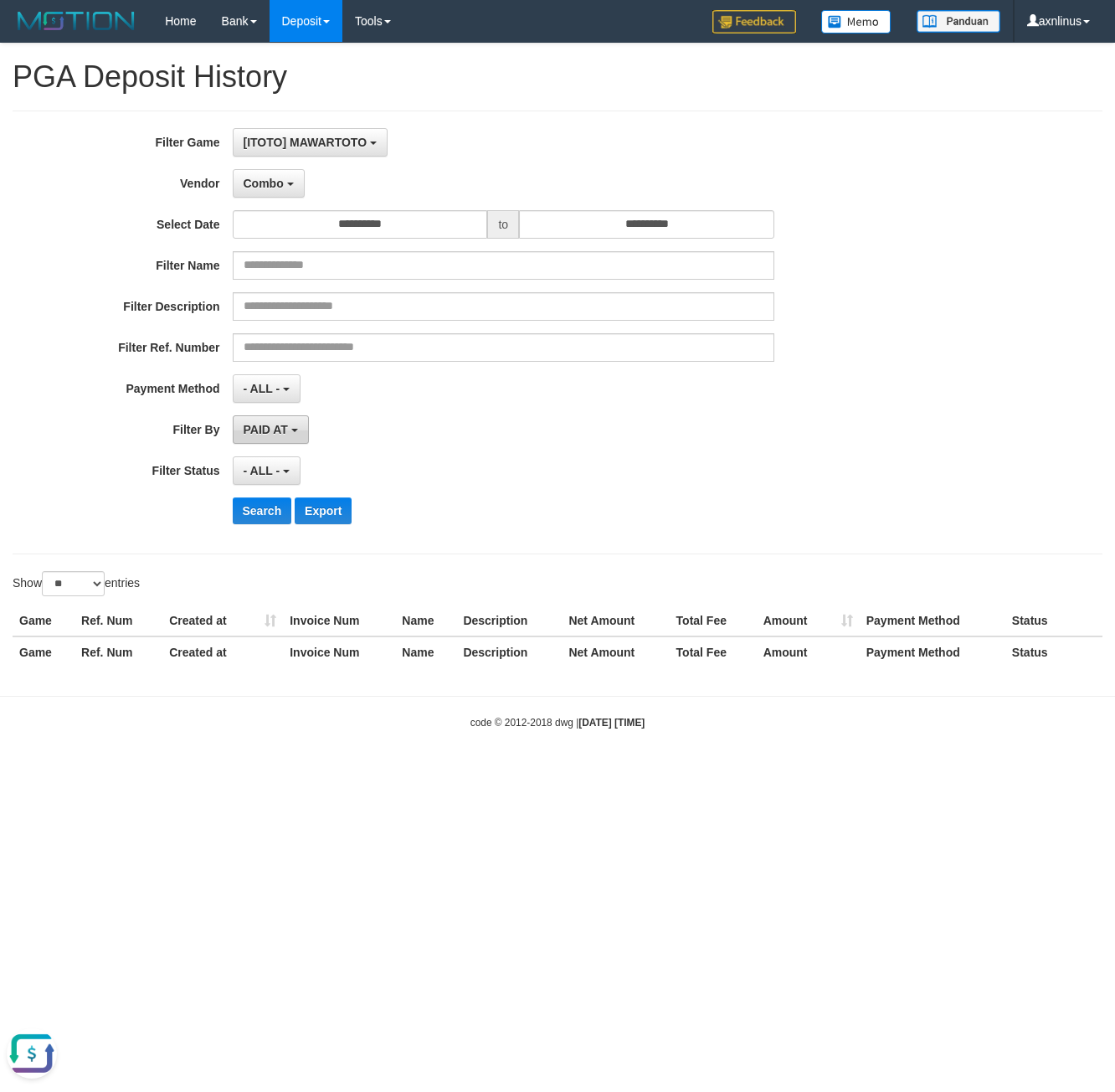 click on "PAID AT" at bounding box center (270, 430) 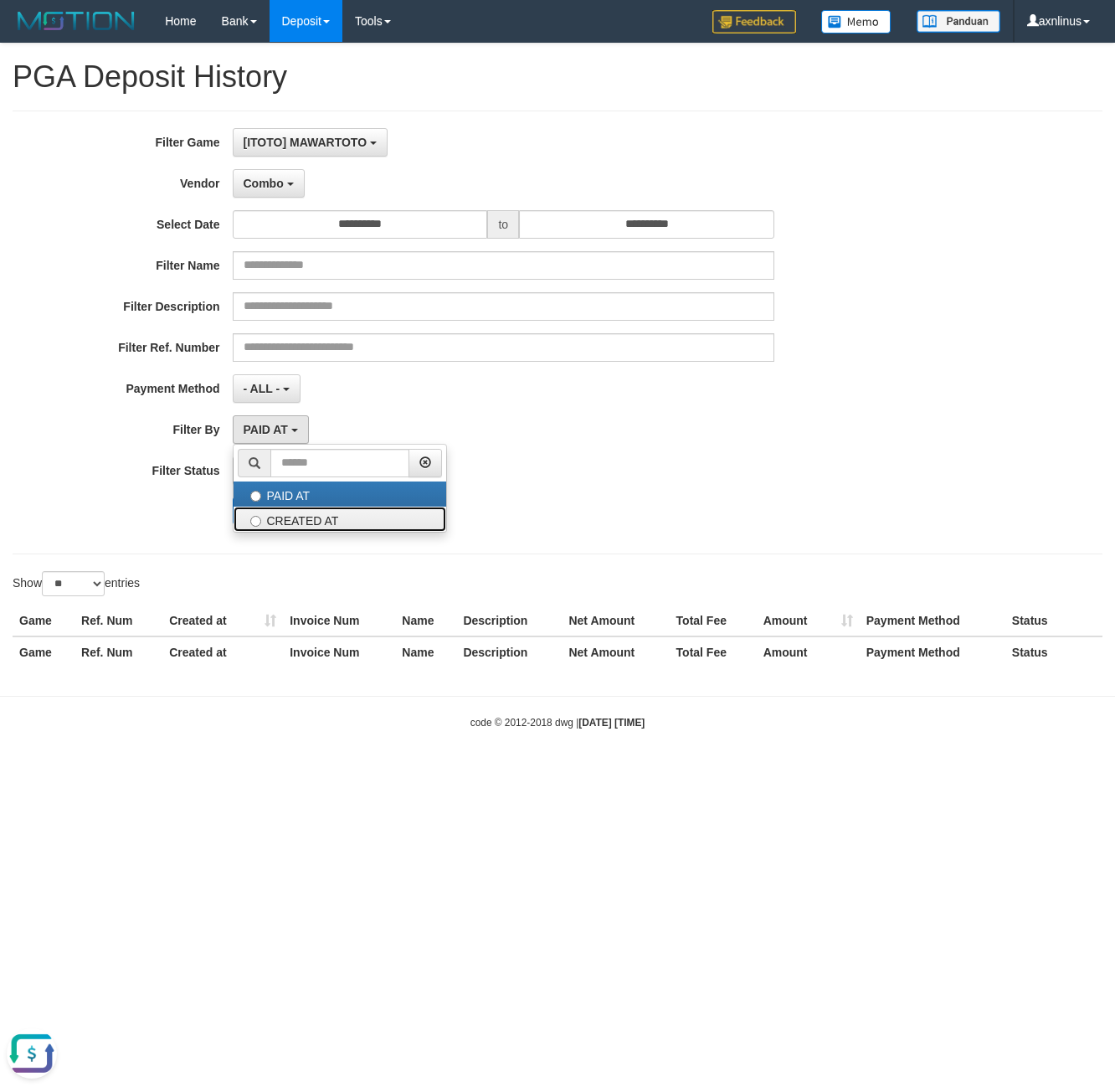 drag, startPoint x: 316, startPoint y: 524, endPoint x: 346, endPoint y: 335, distance: 191.36614 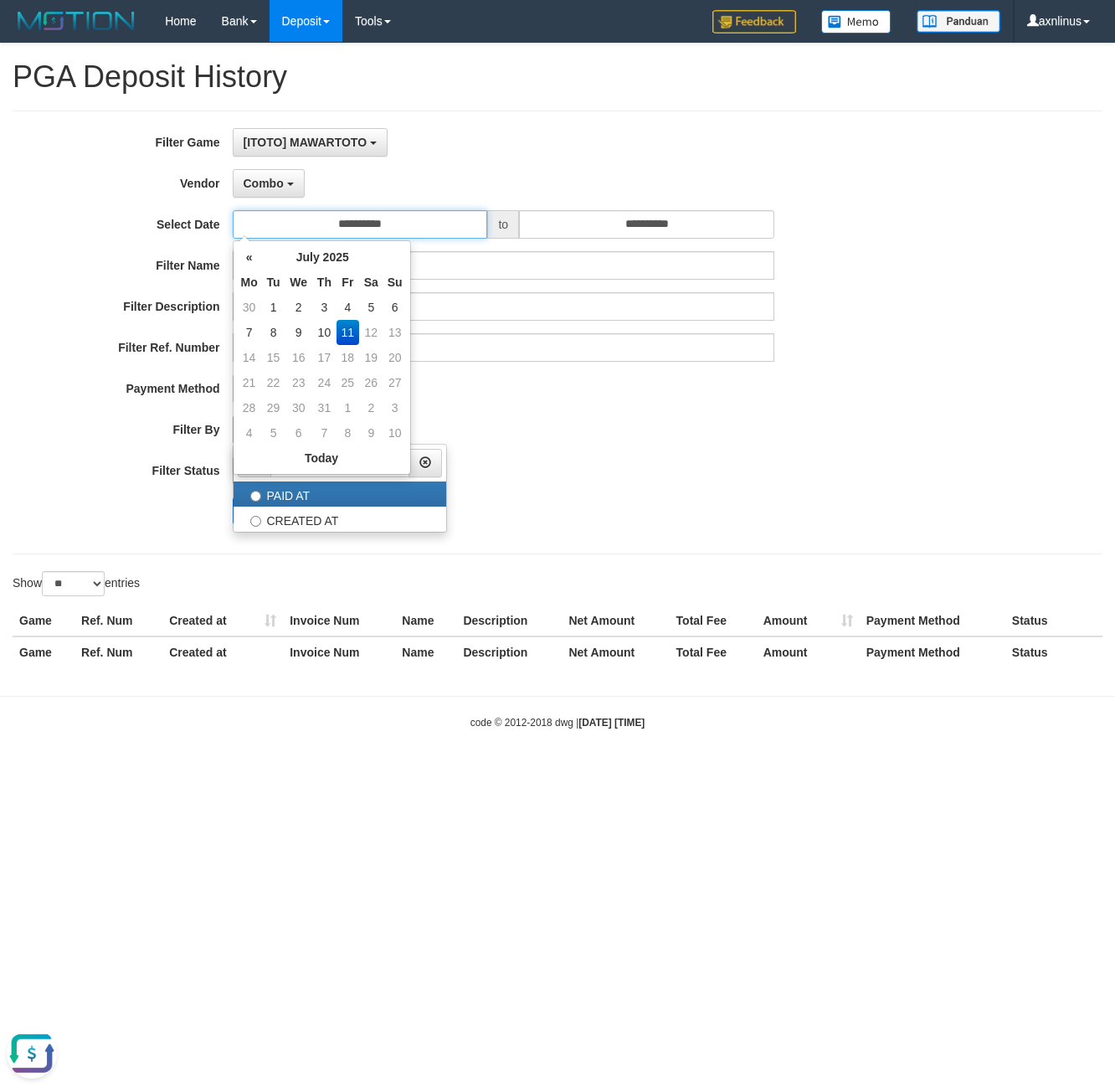click on "**********" at bounding box center (360, 224) 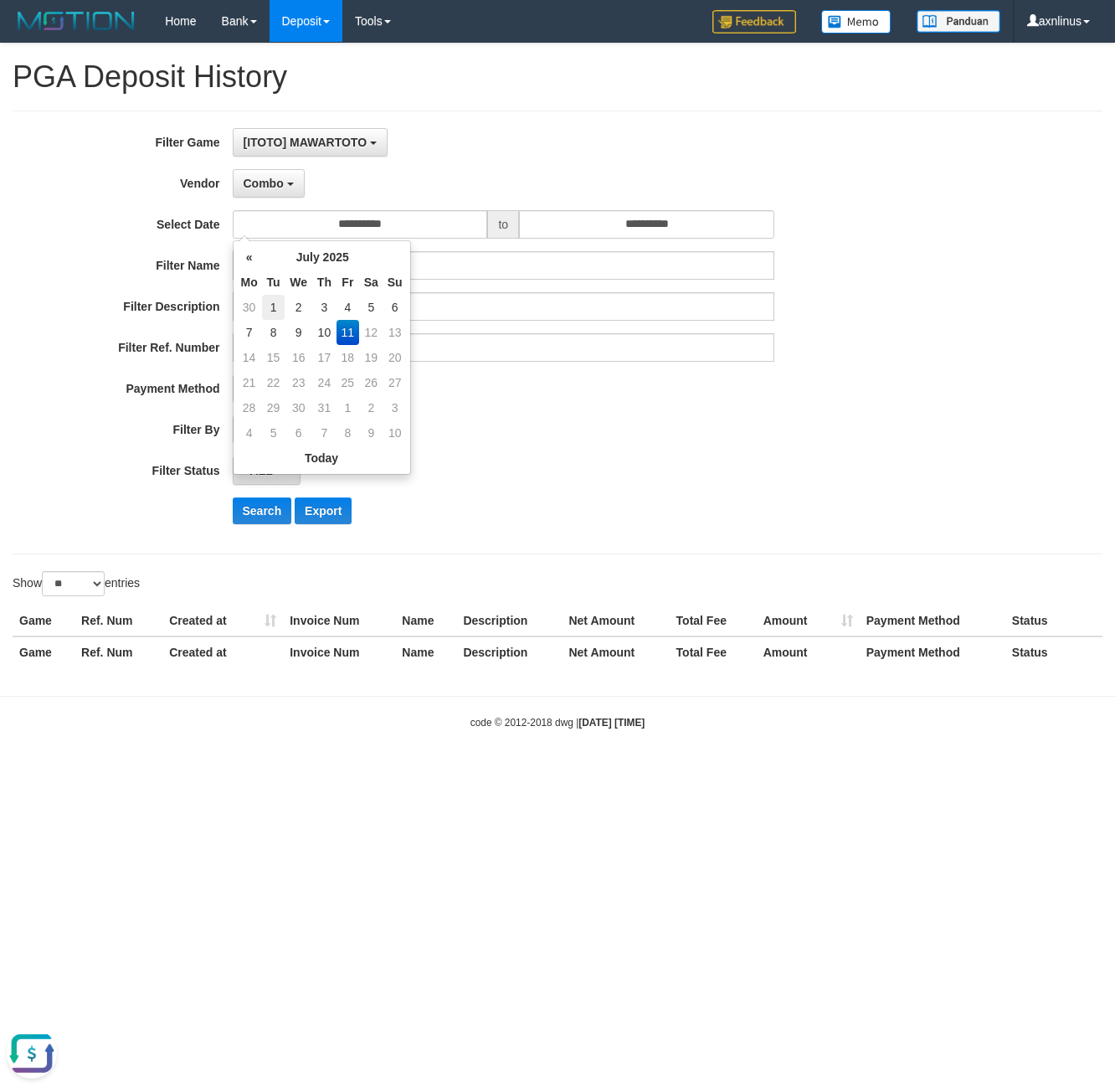click on "1" at bounding box center (274, 307) 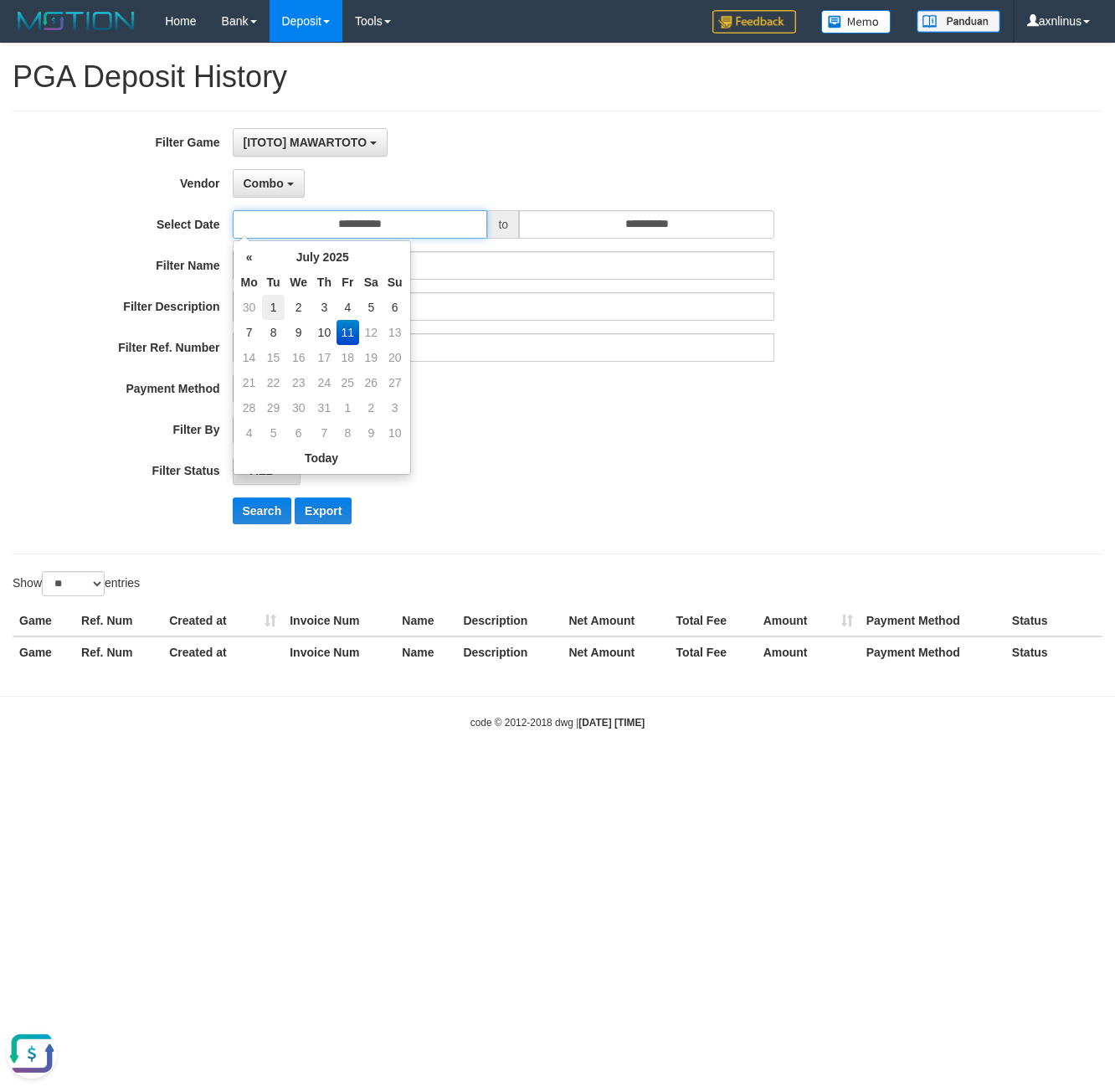 type on "**********" 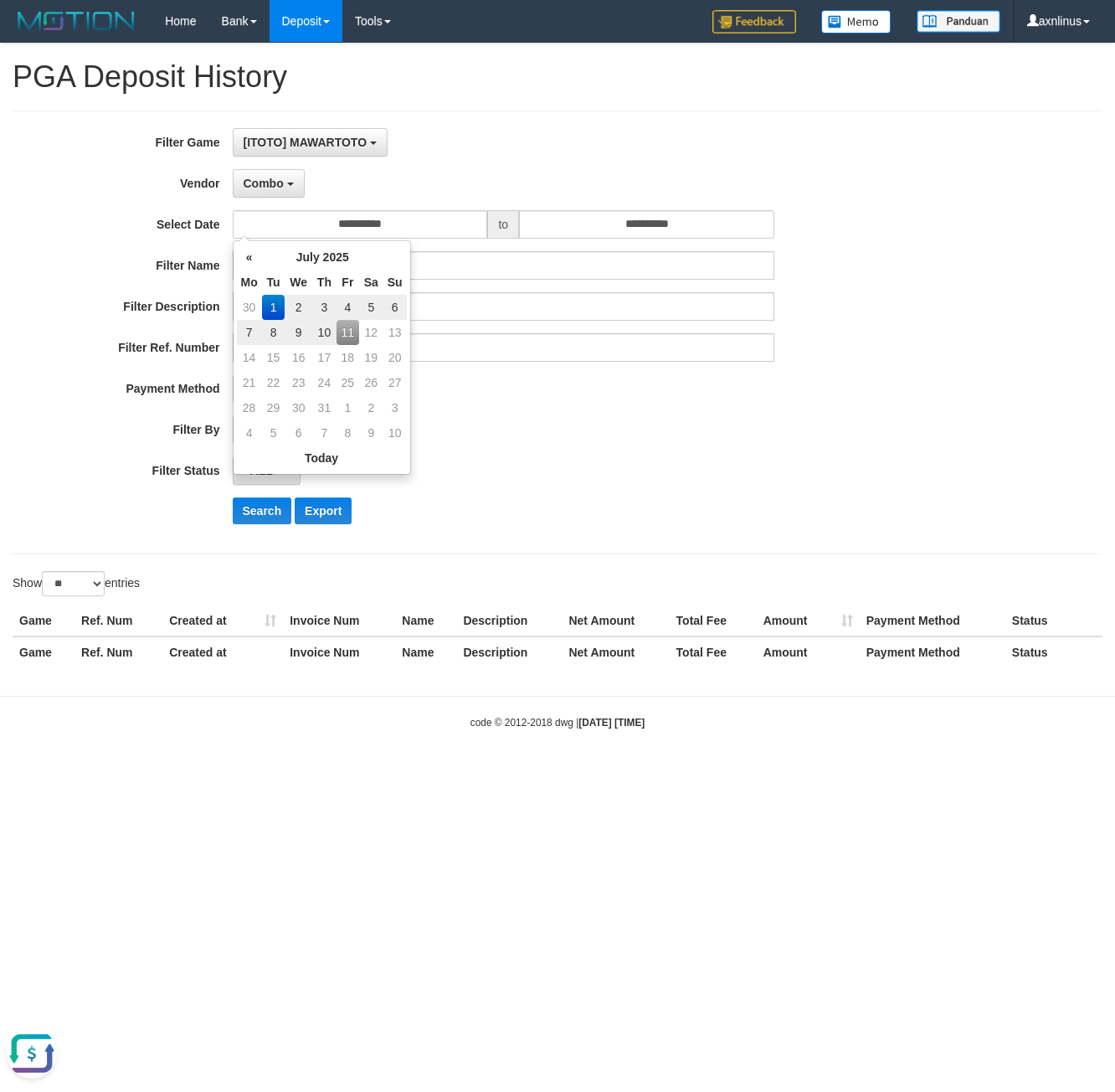 drag, startPoint x: 491, startPoint y: 471, endPoint x: 339, endPoint y: 439, distance: 155.3319 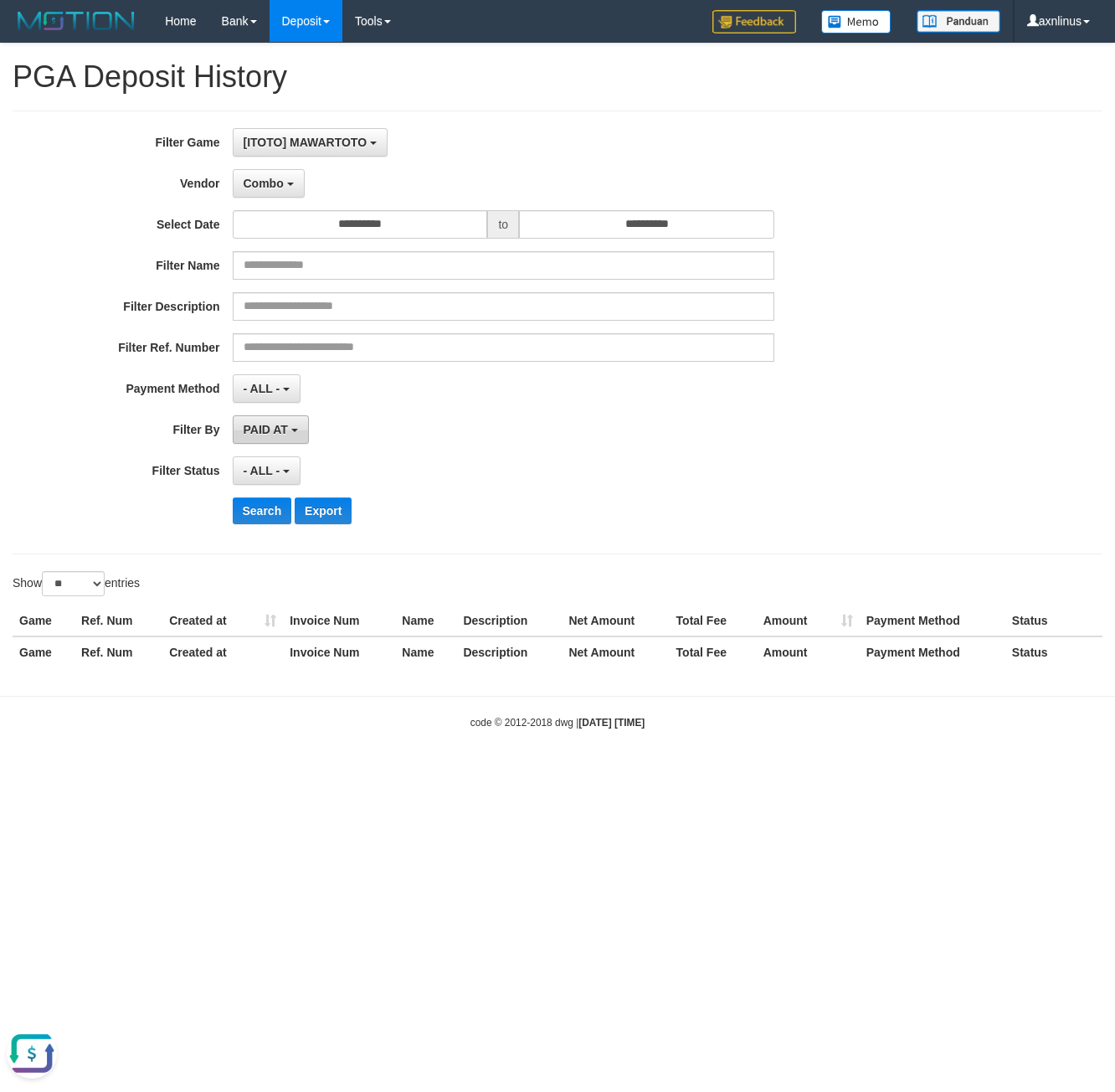 click on "PAID AT" at bounding box center (270, 430) 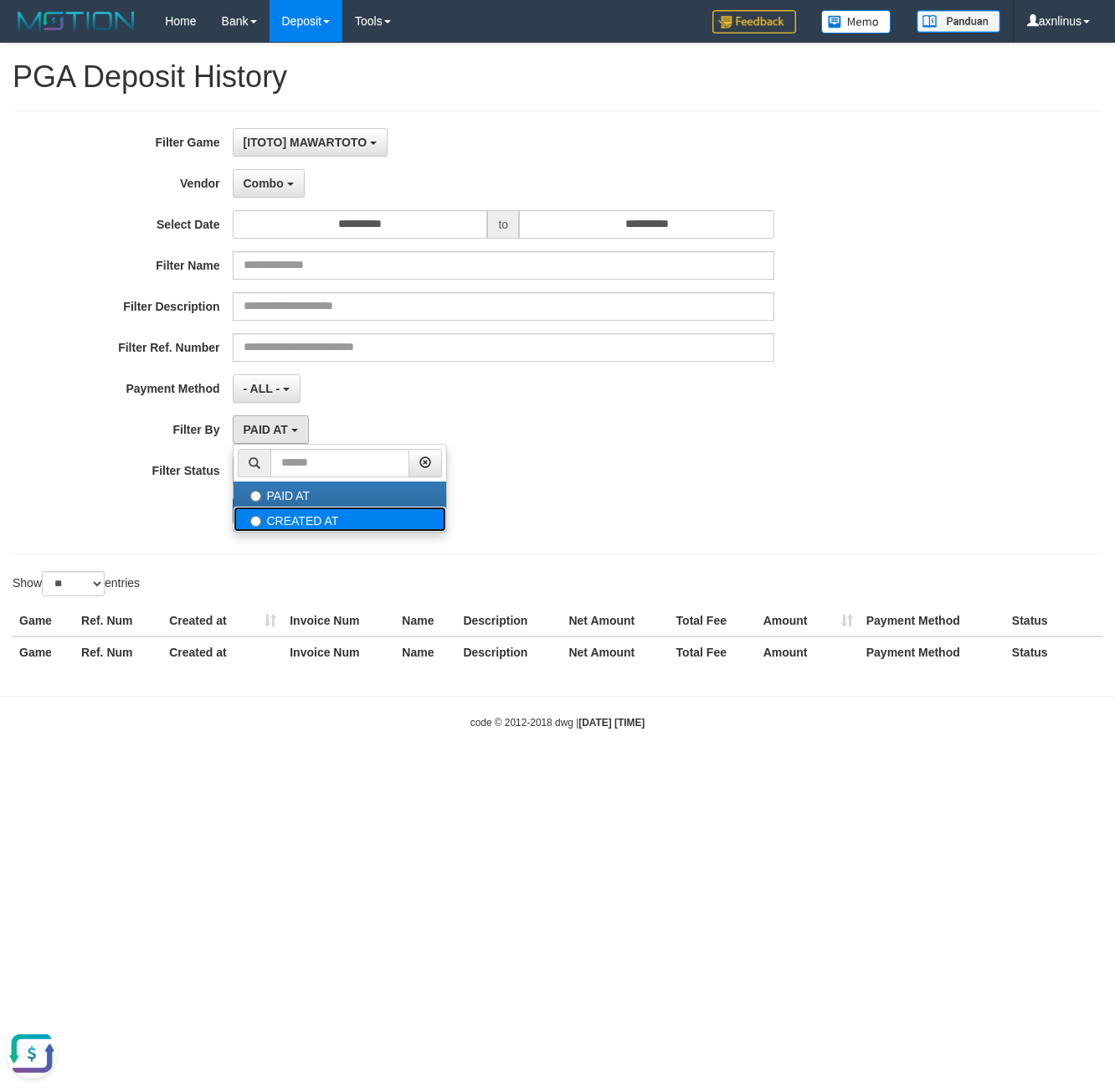 click on "CREATED AT" at bounding box center [340, 519] 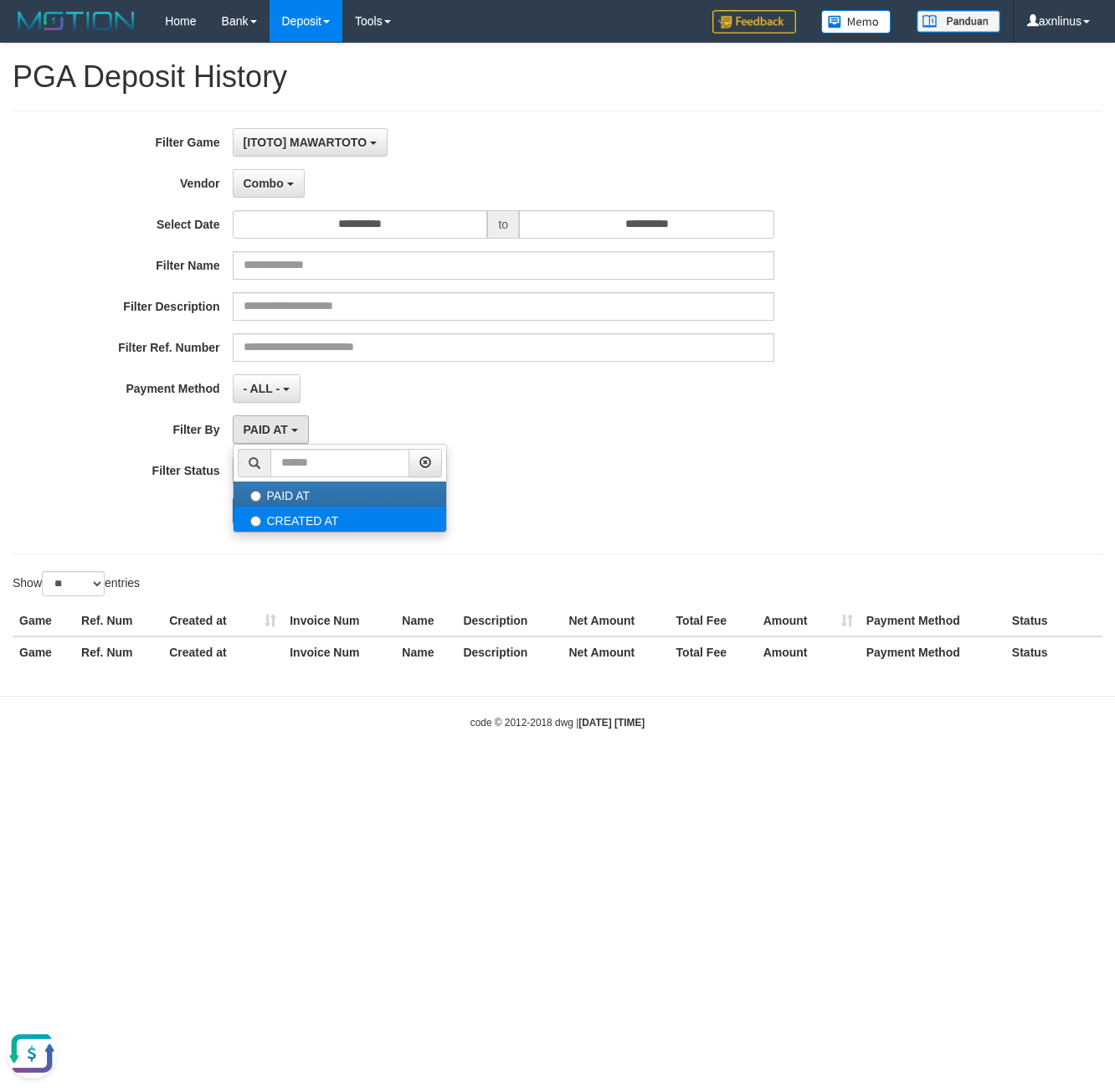 select on "*" 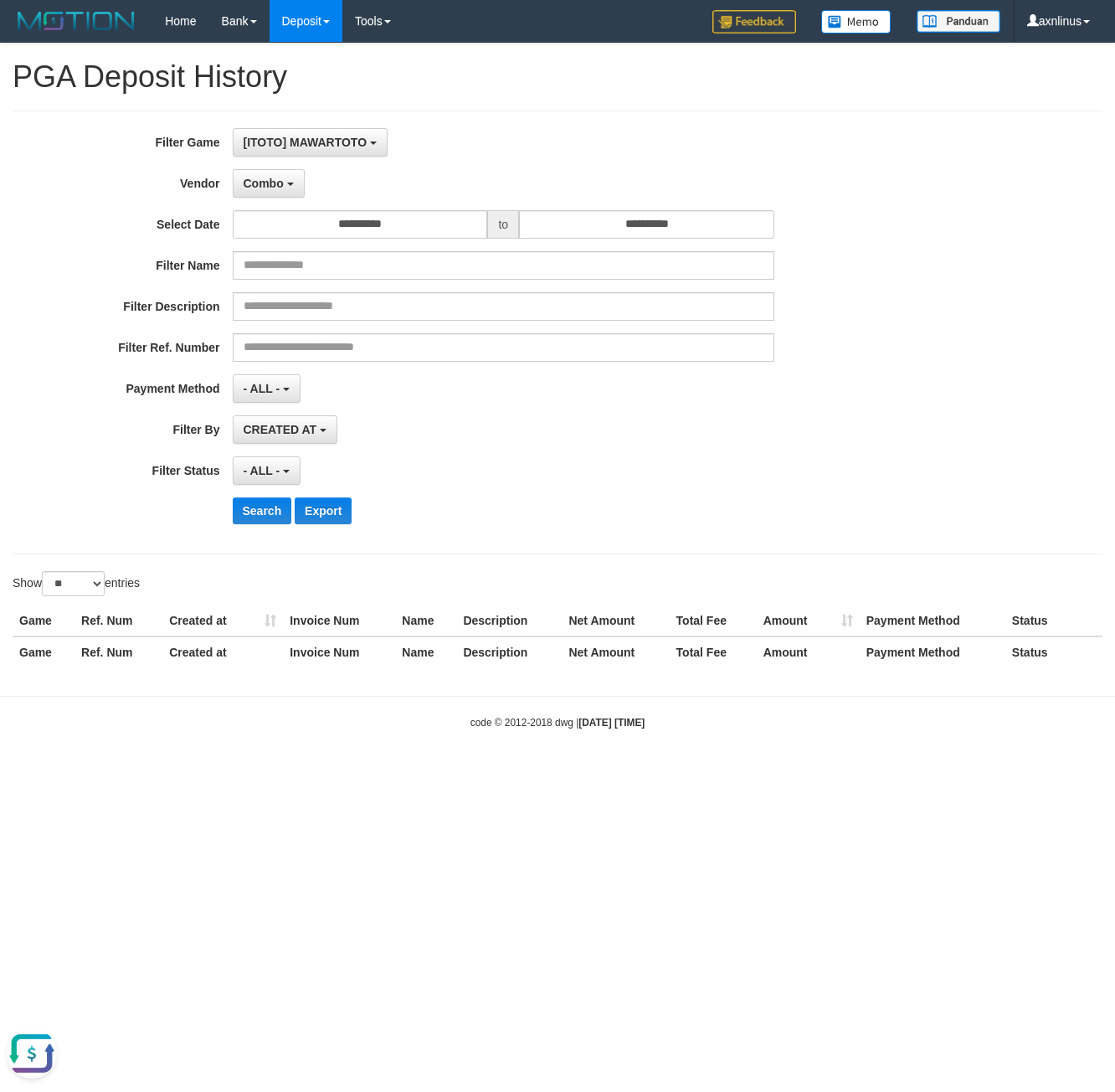 click on "CREATED AT
PAID AT
CREATED AT" at bounding box center (504, 430) 